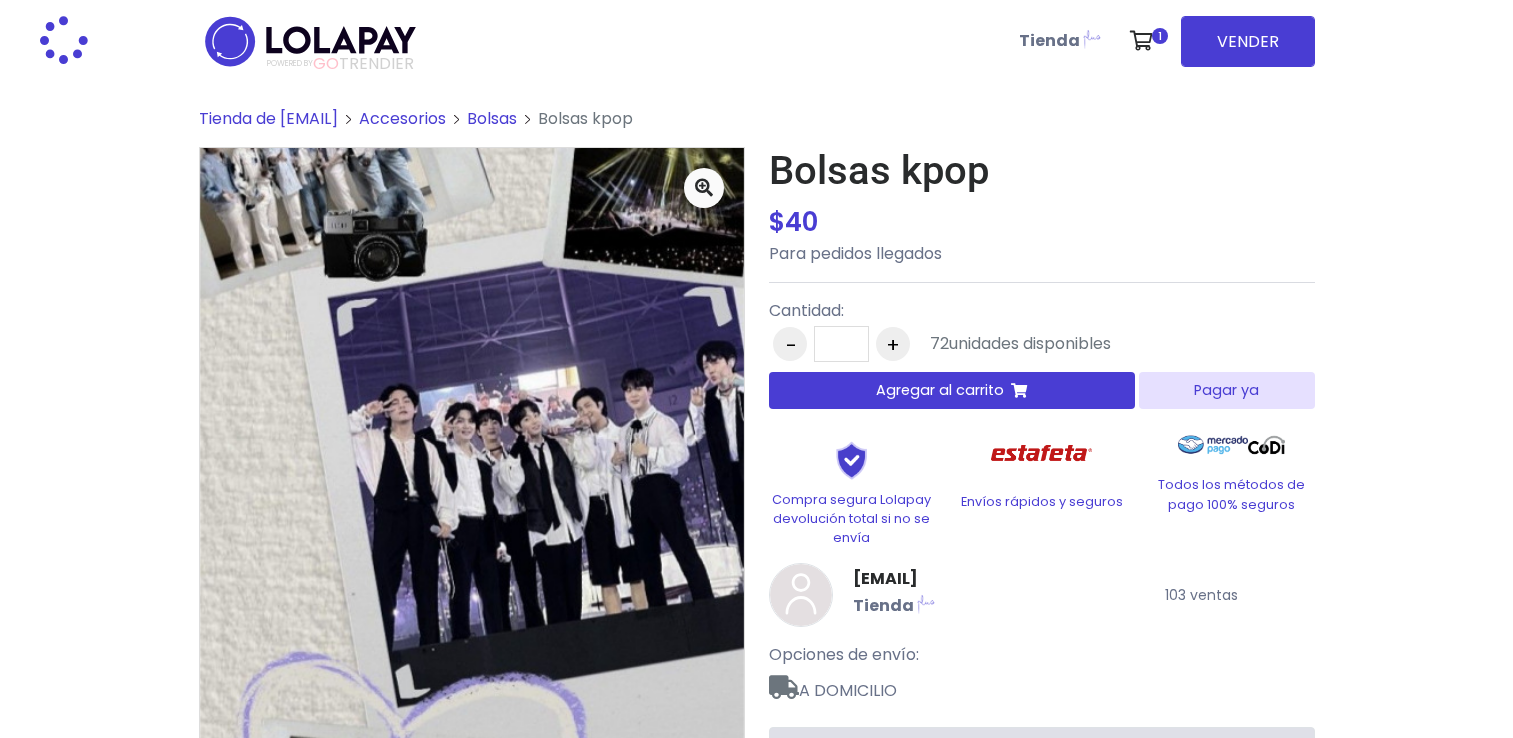 scroll, scrollTop: 0, scrollLeft: 0, axis: both 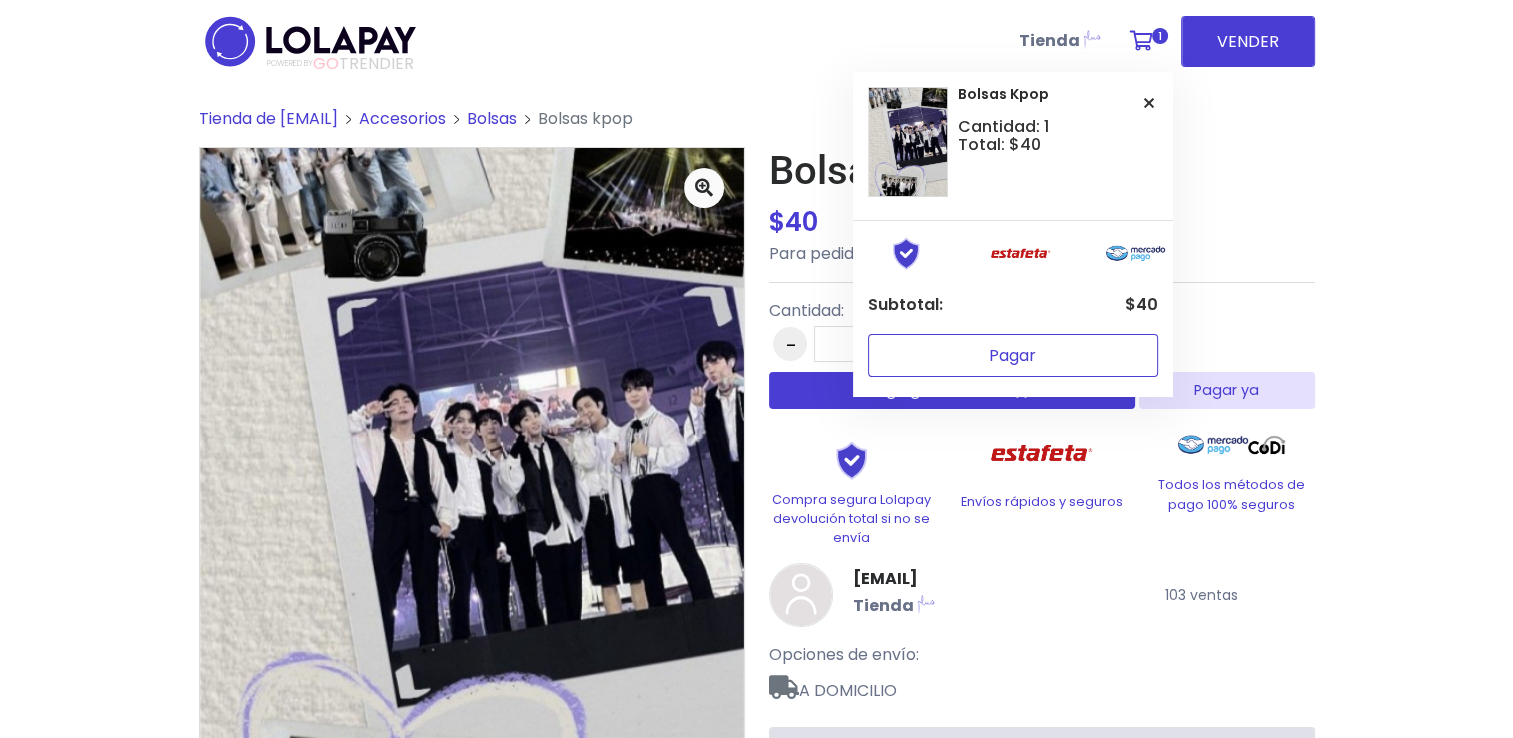 click on "Pagar" at bounding box center [1013, 355] 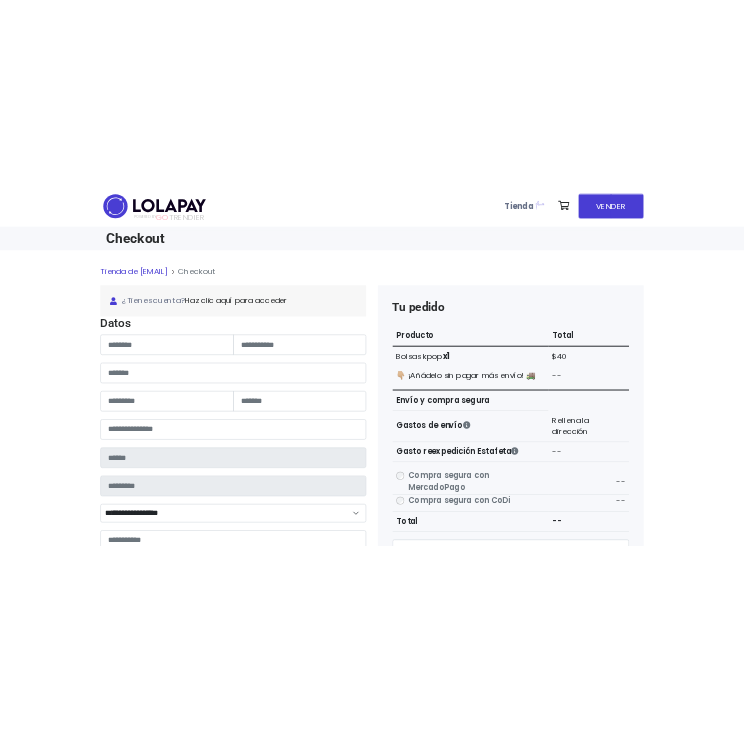 scroll, scrollTop: 0, scrollLeft: 0, axis: both 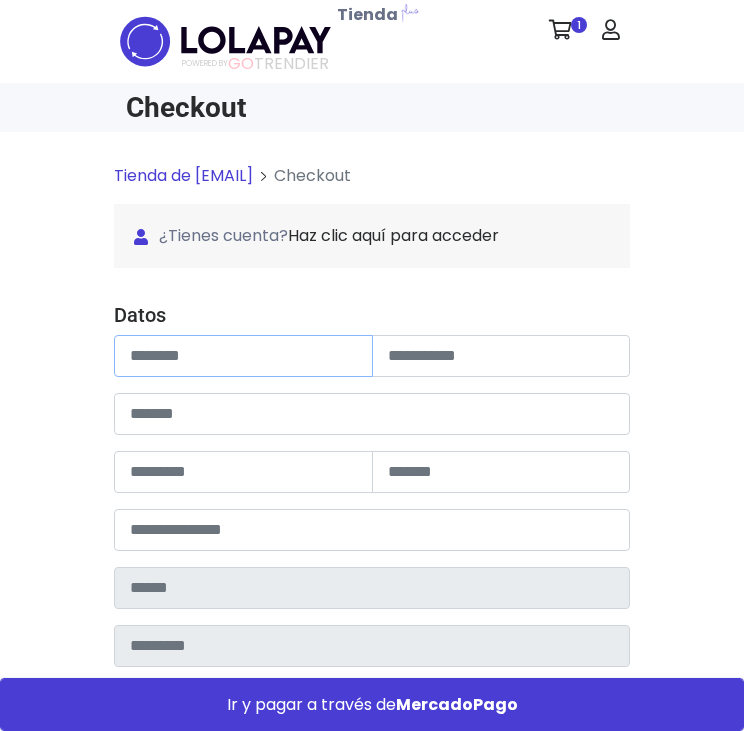 drag, startPoint x: 292, startPoint y: 369, endPoint x: 280, endPoint y: 363, distance: 13.416408 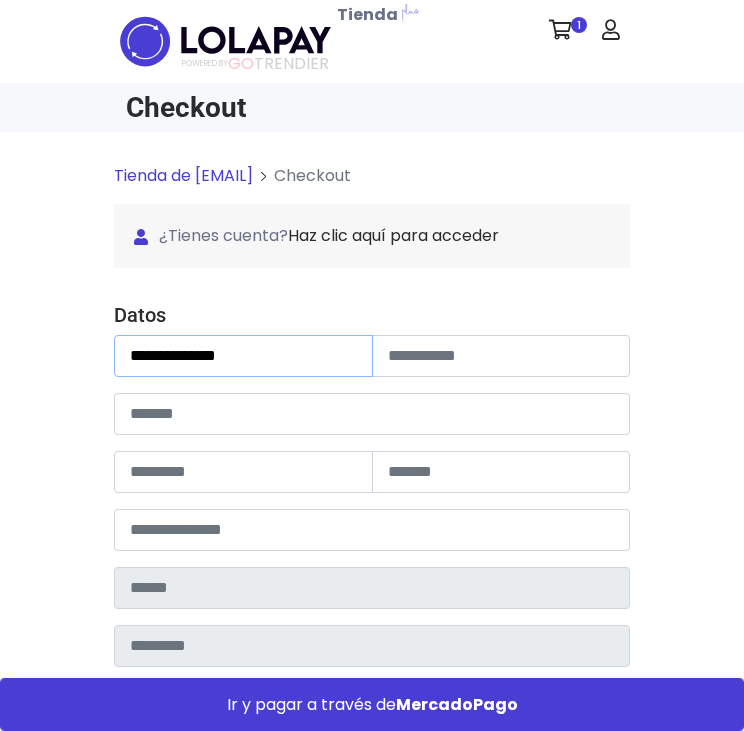 type on "**********" 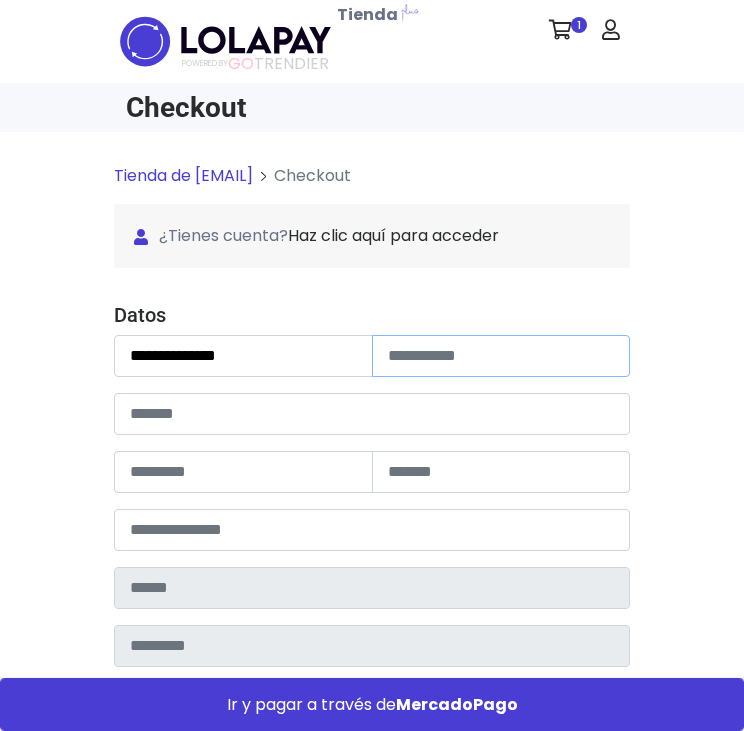 click at bounding box center [501, 356] 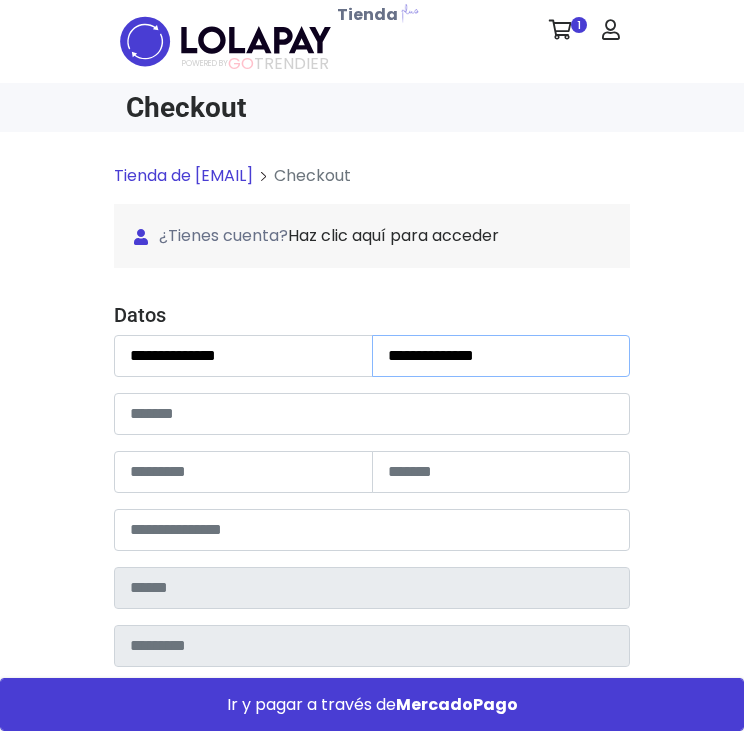 type on "**********" 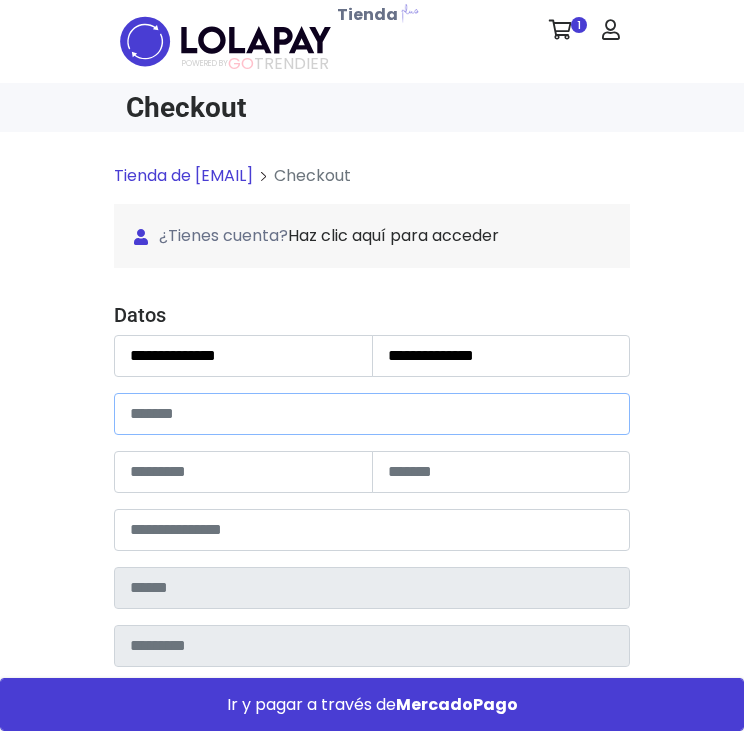 click at bounding box center [372, 414] 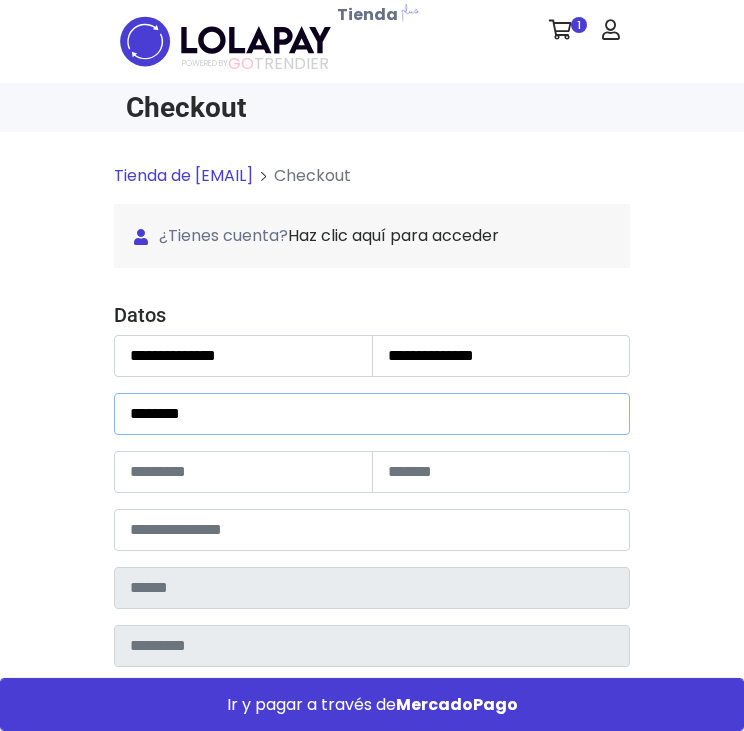 type on "*******" 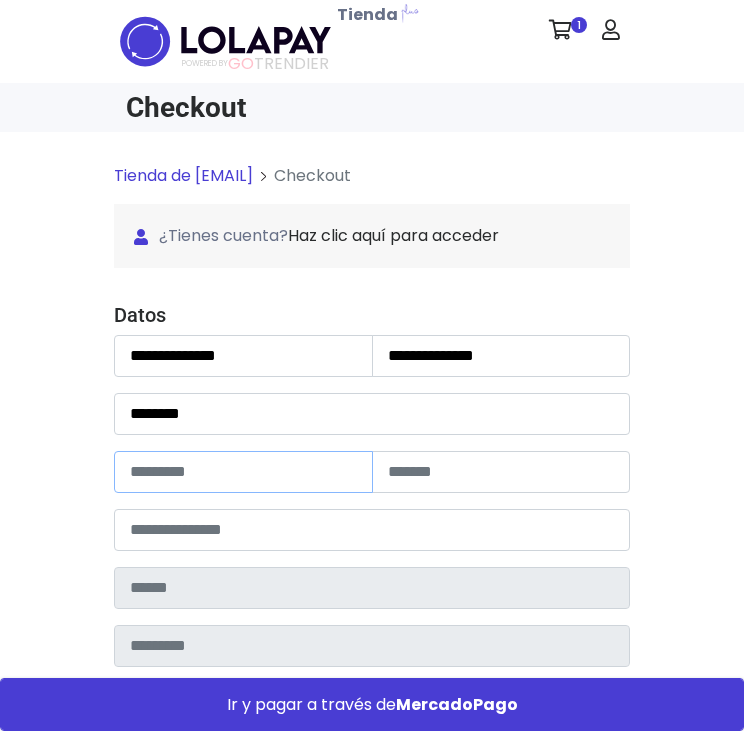 click at bounding box center (243, 472) 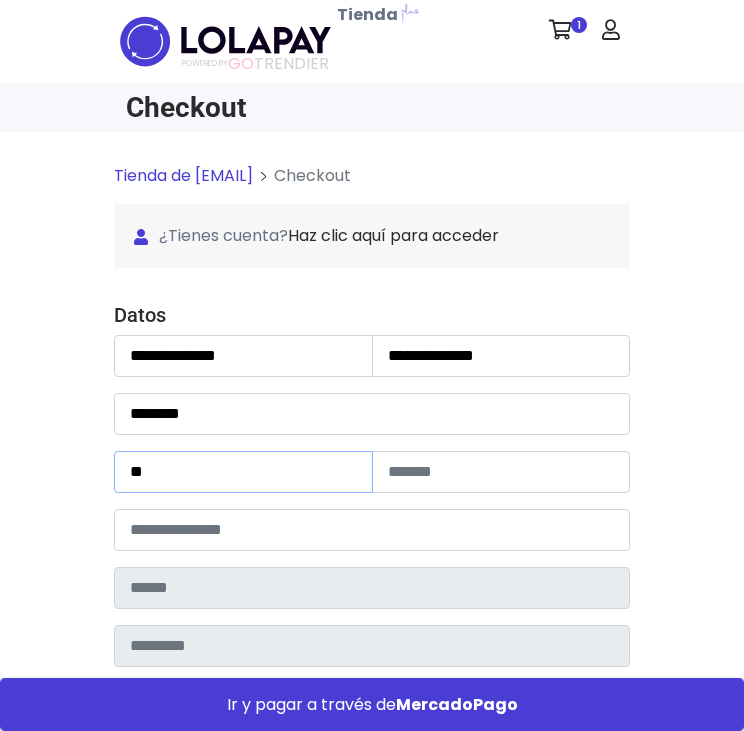 type on "**" 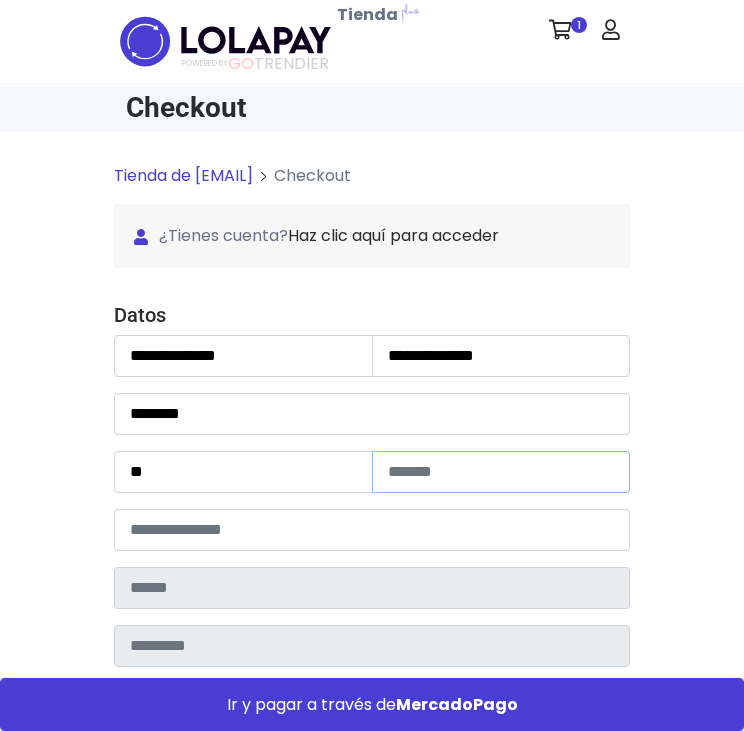 drag, startPoint x: 519, startPoint y: 462, endPoint x: 507, endPoint y: 467, distance: 13 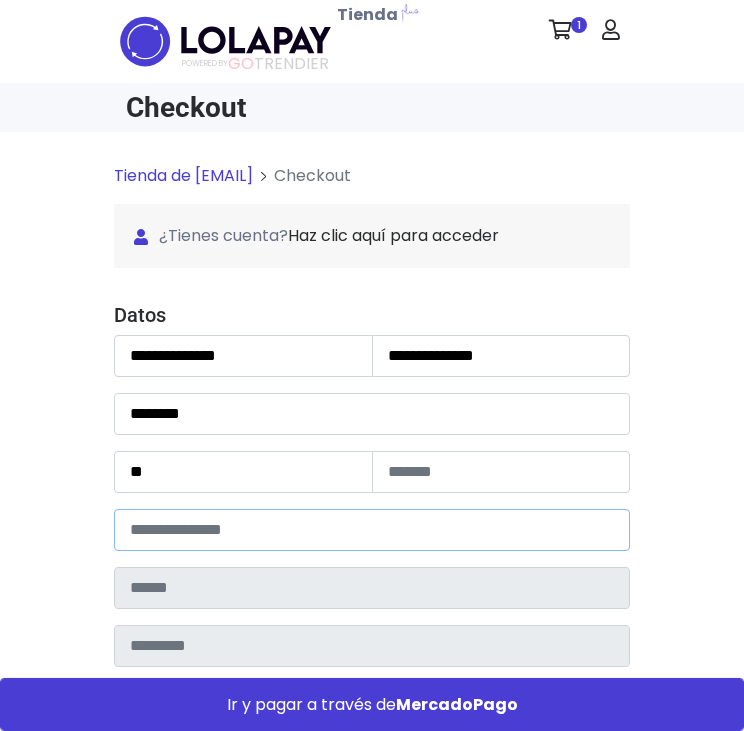 click at bounding box center [372, 530] 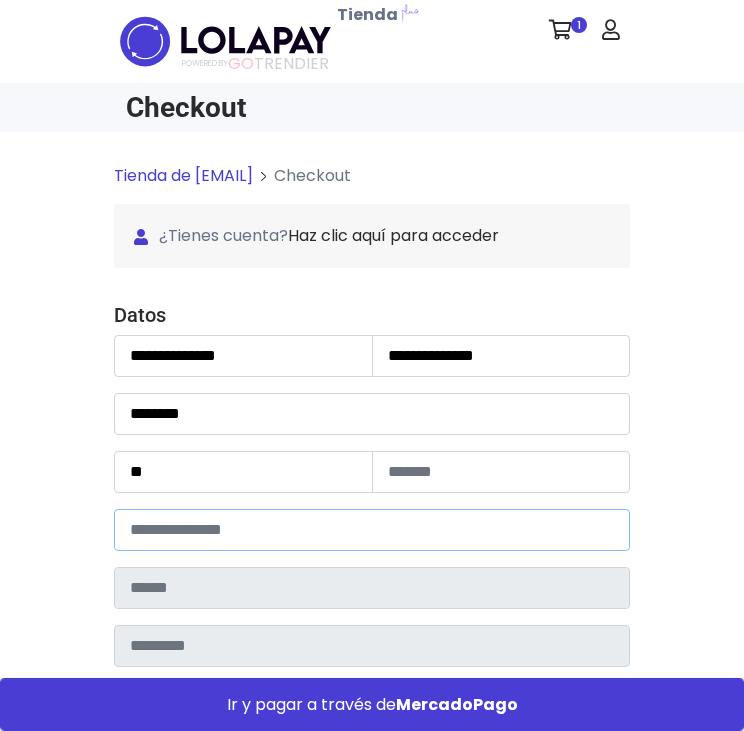 type on "*****" 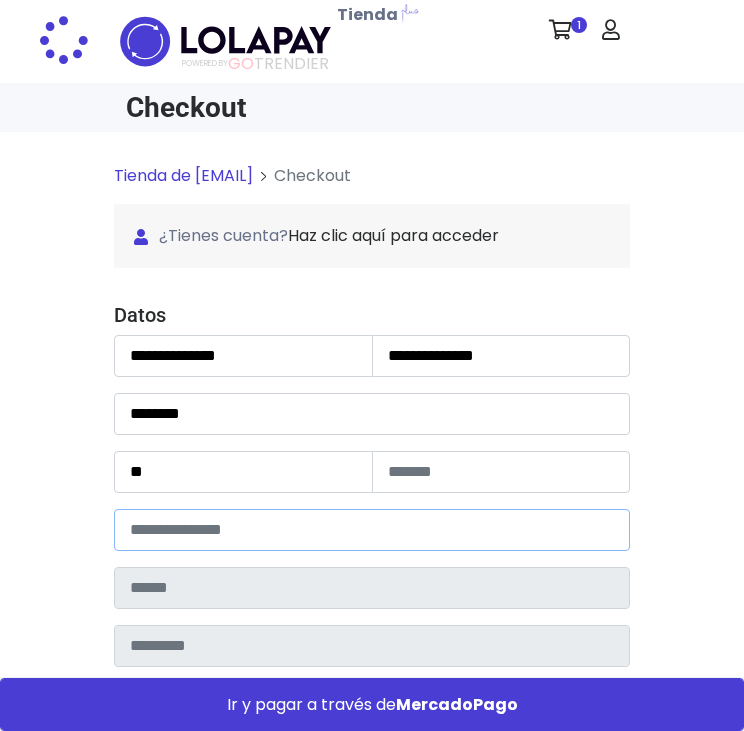 type on "******" 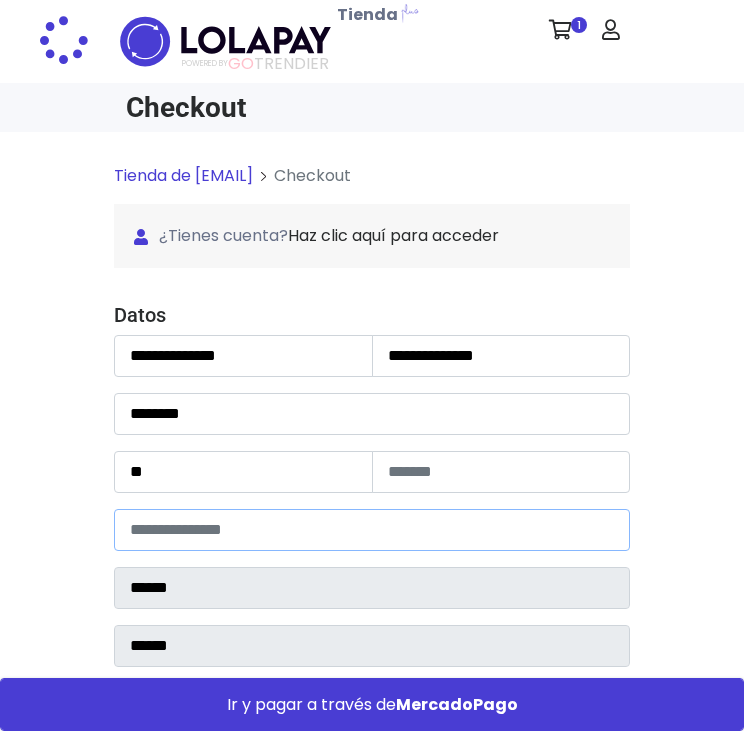 select 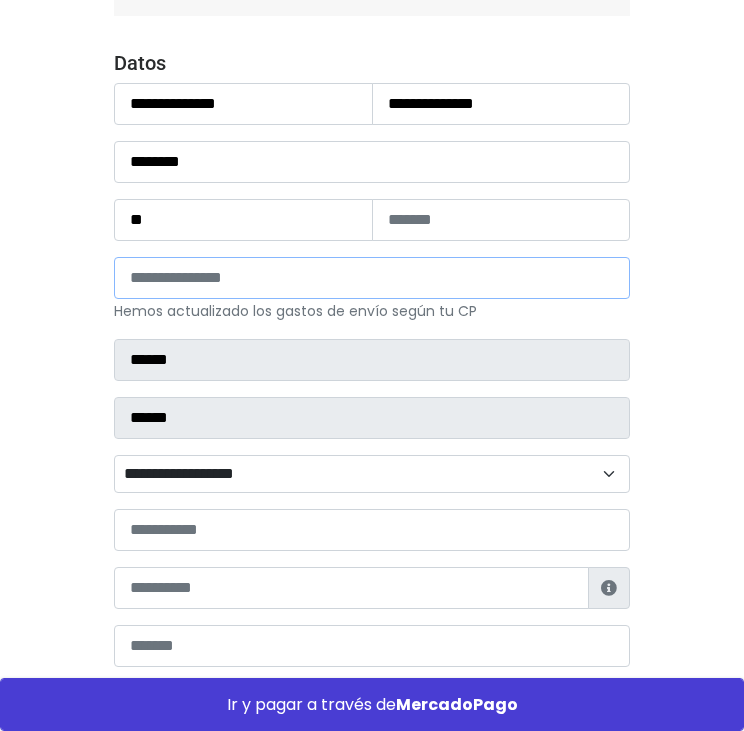 scroll, scrollTop: 300, scrollLeft: 0, axis: vertical 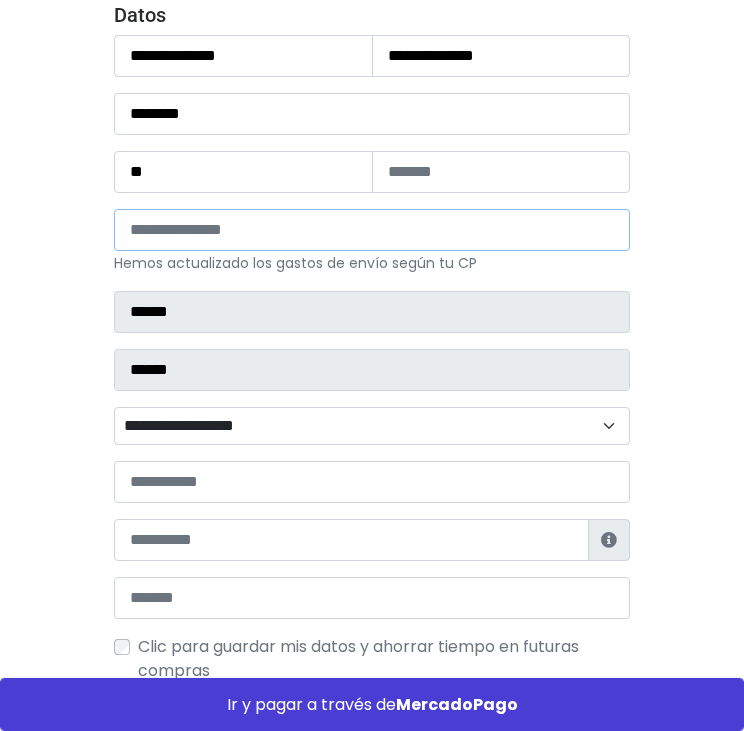 type on "*****" 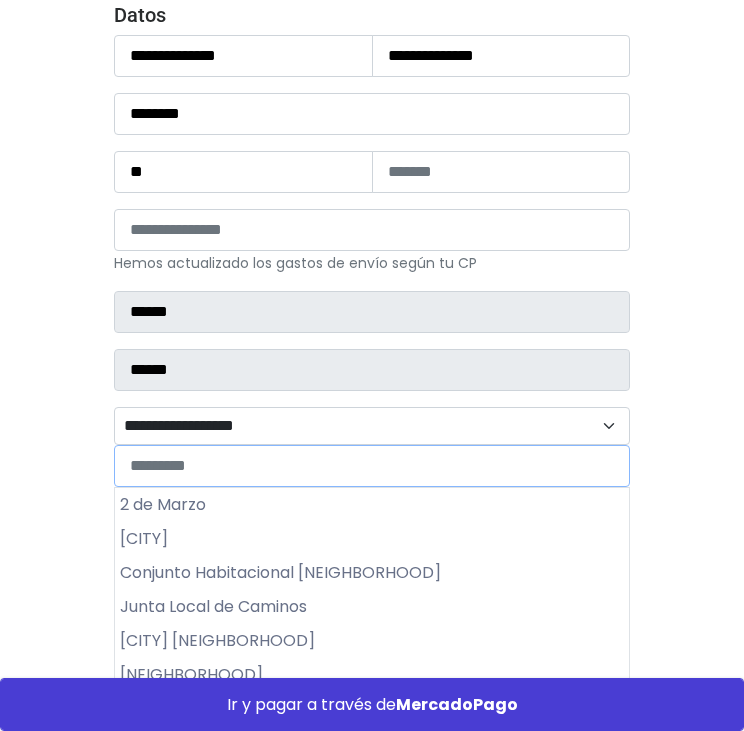click on "**********" at bounding box center [372, 426] 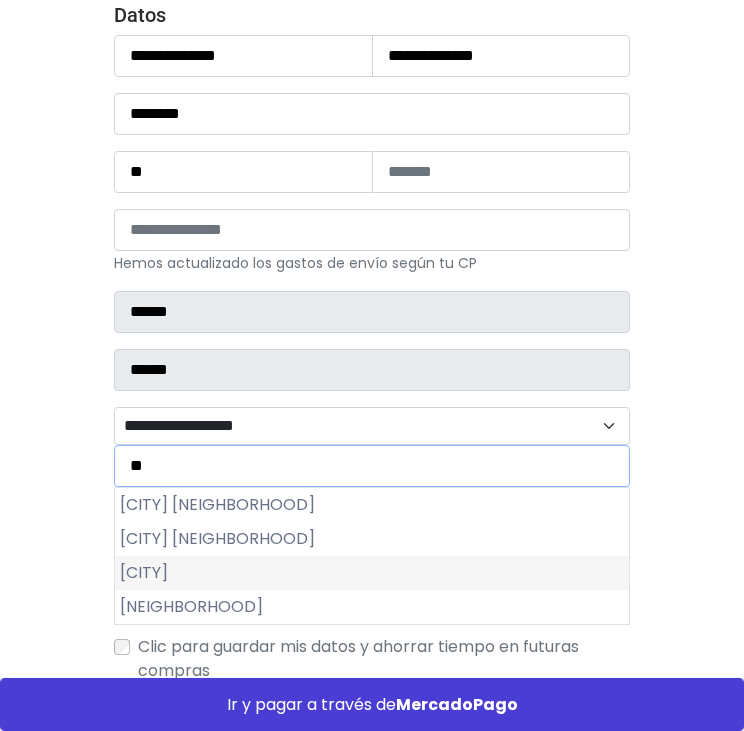 type on "**" 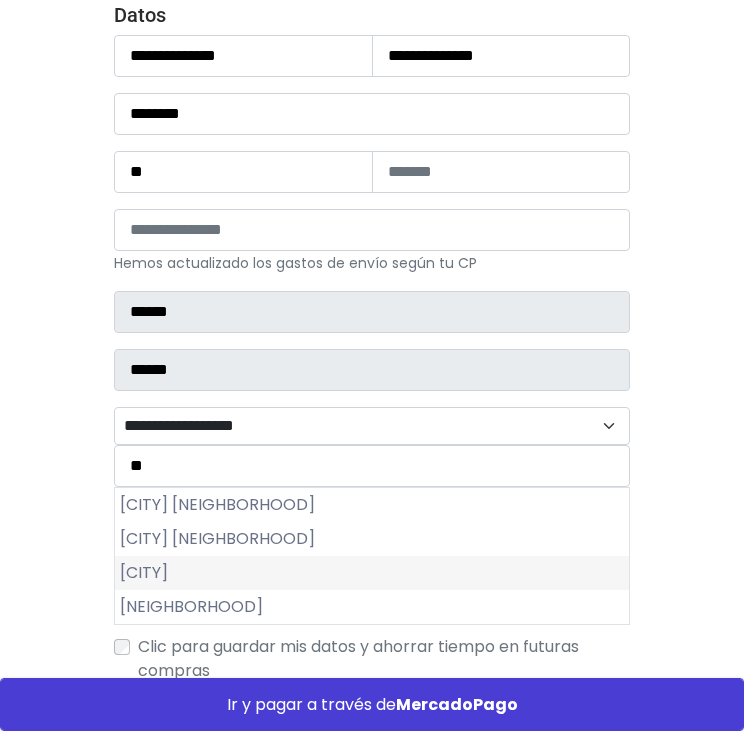 click on "Palmillas" at bounding box center (372, 573) 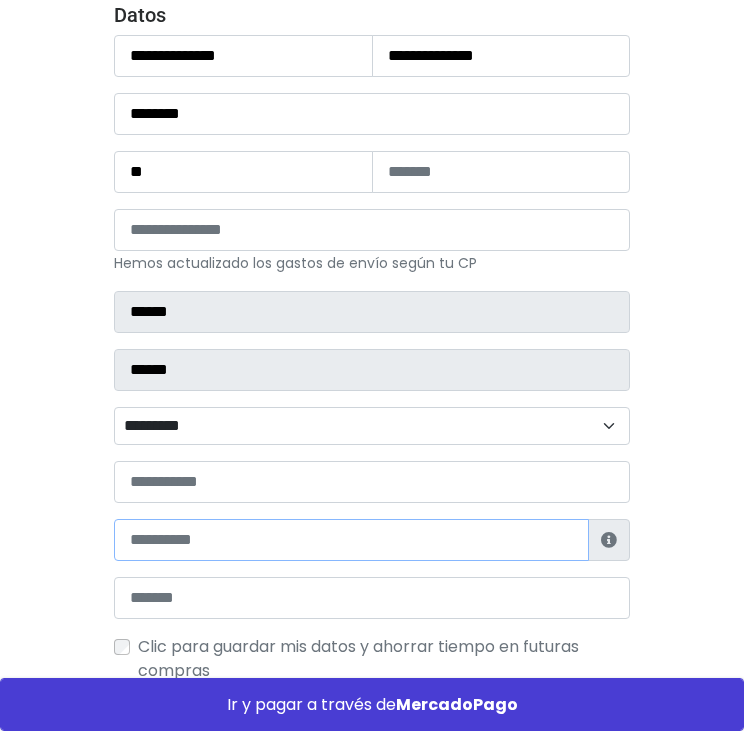 click at bounding box center [351, 540] 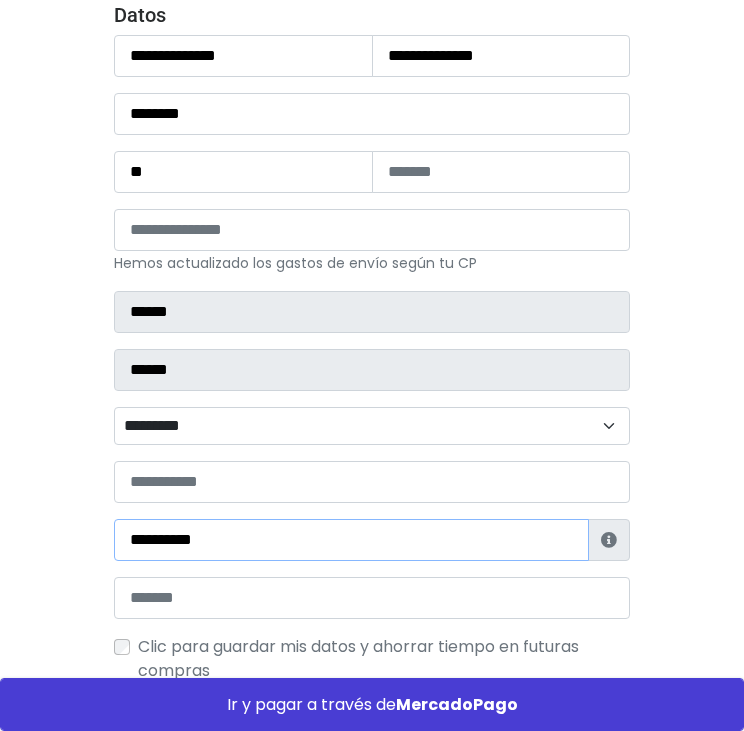 type on "**********" 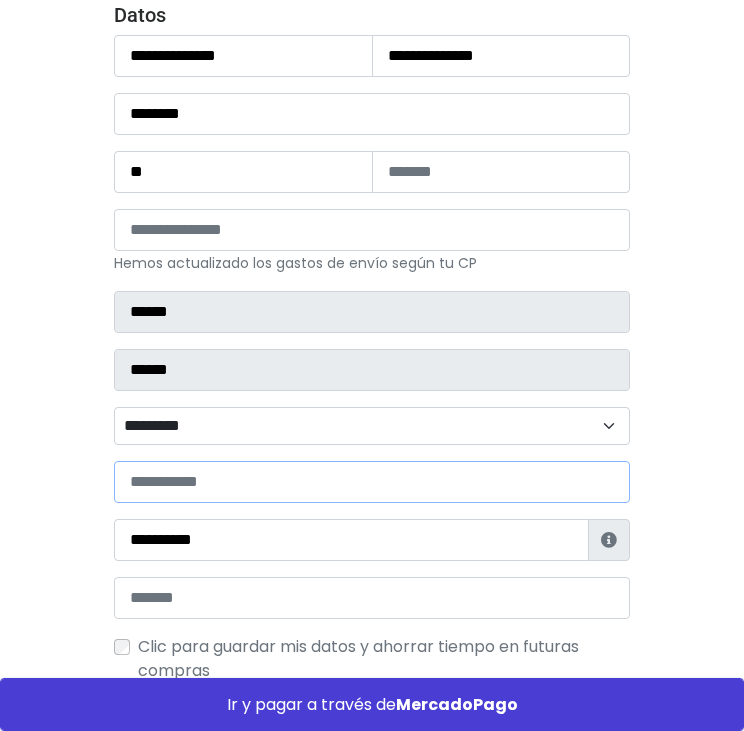 click at bounding box center (372, 482) 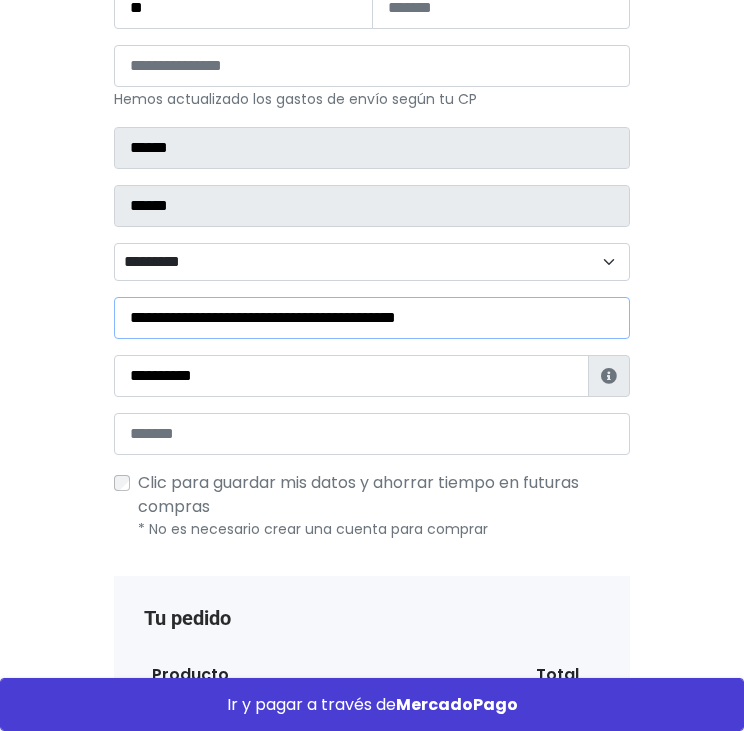 scroll, scrollTop: 500, scrollLeft: 0, axis: vertical 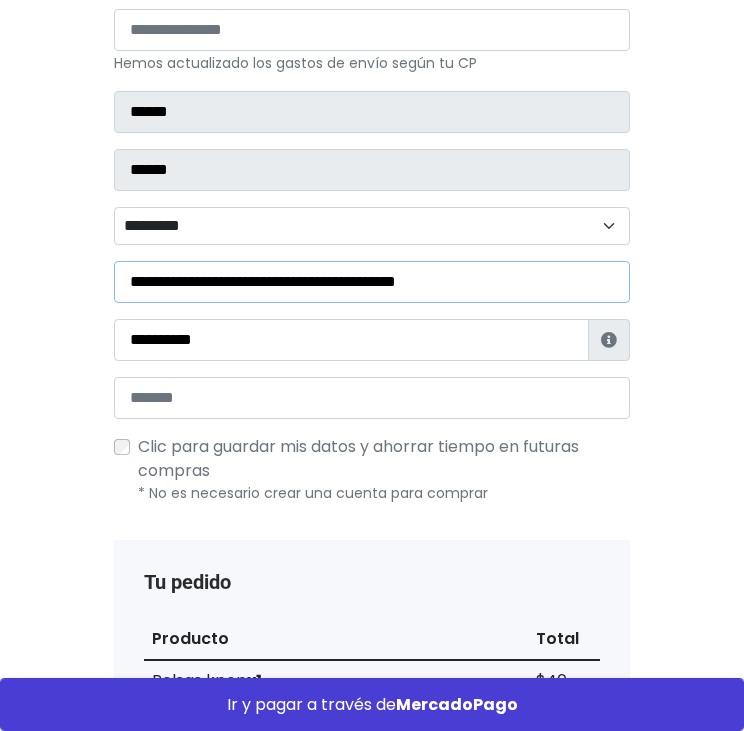type on "**********" 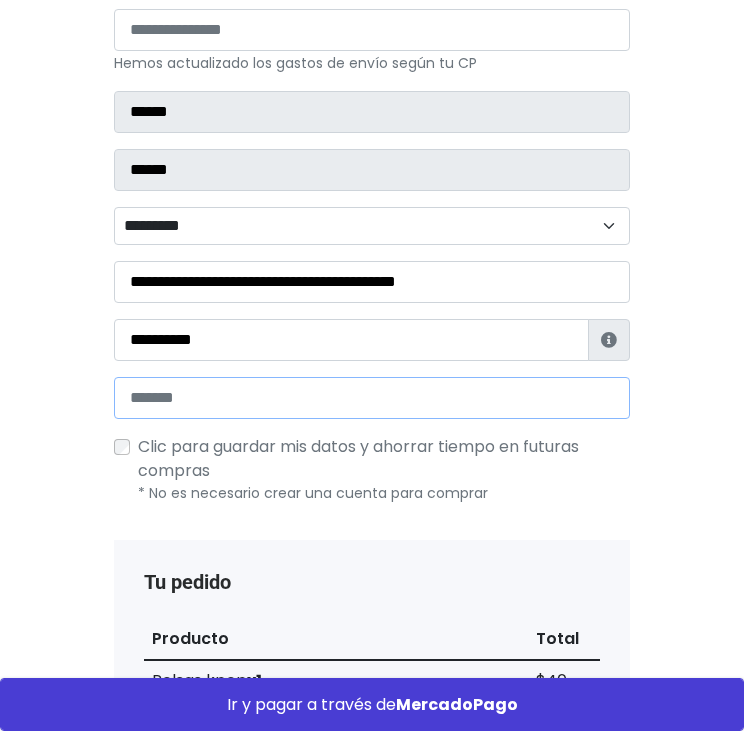 click at bounding box center (372, 398) 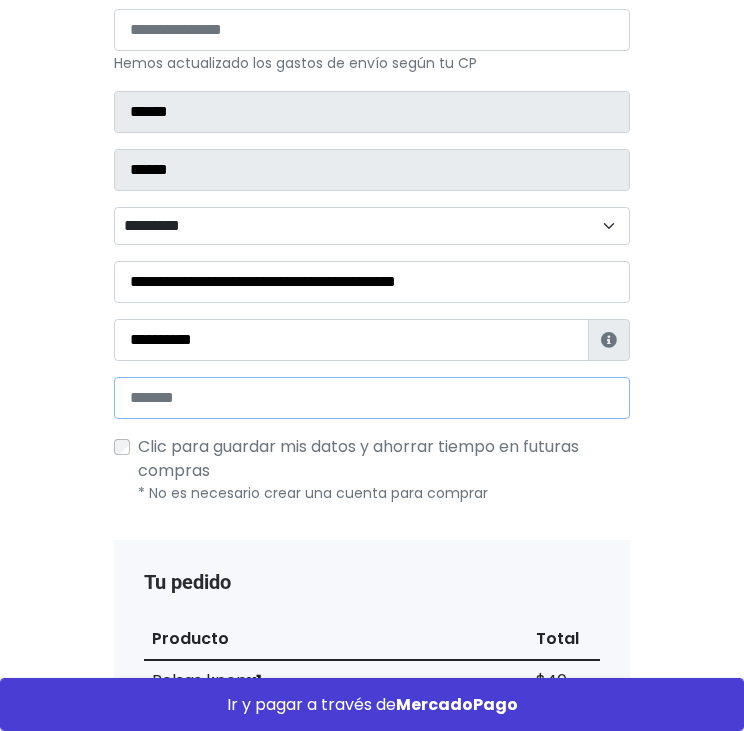 type on "**********" 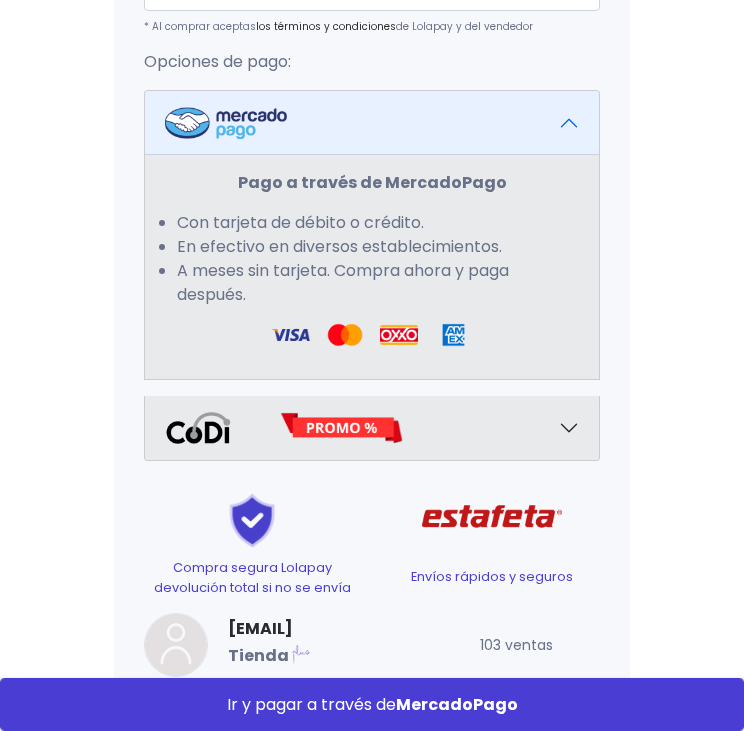 scroll, scrollTop: 1664, scrollLeft: 0, axis: vertical 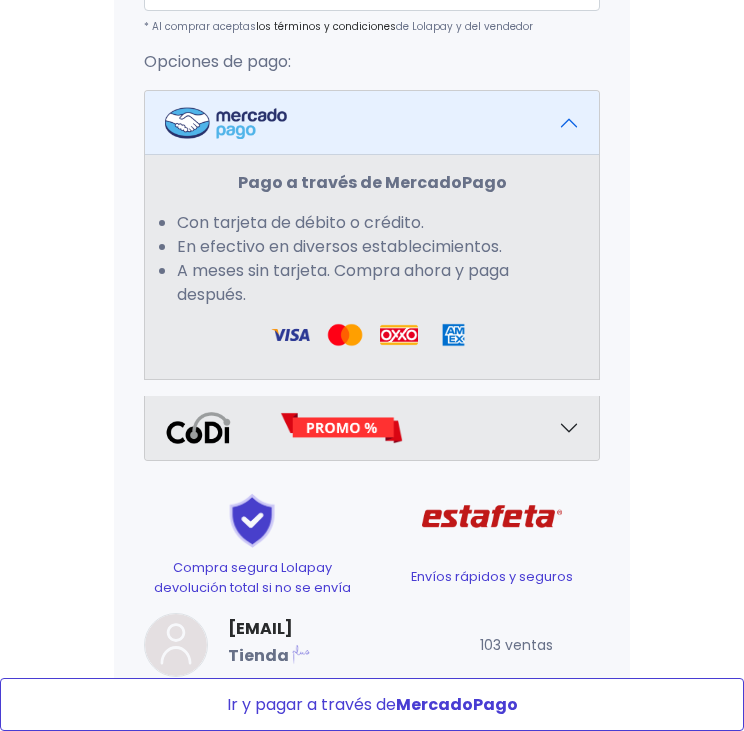click on "Ir y pagar a través de  MercadoPago" at bounding box center [372, 704] 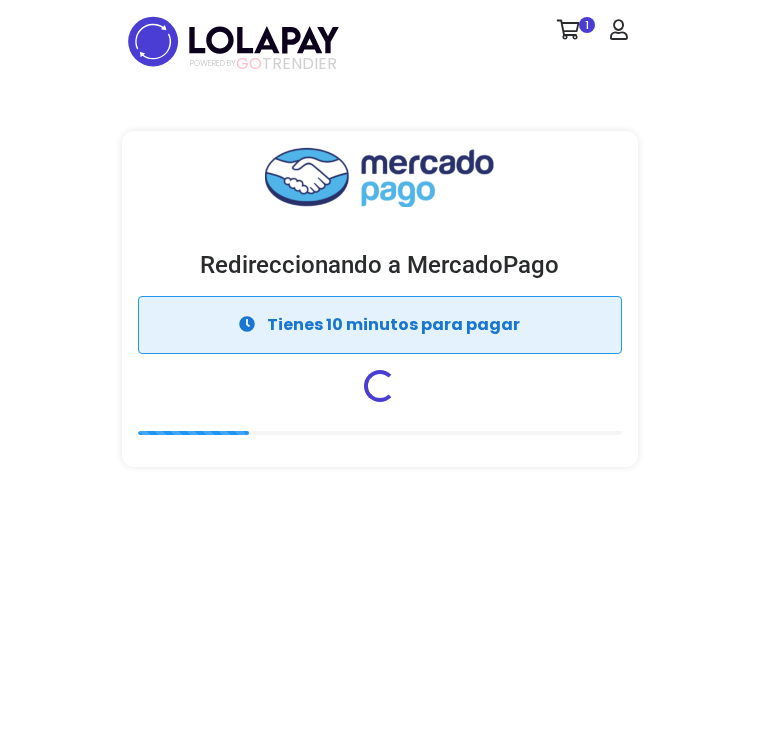 scroll, scrollTop: 0, scrollLeft: 0, axis: both 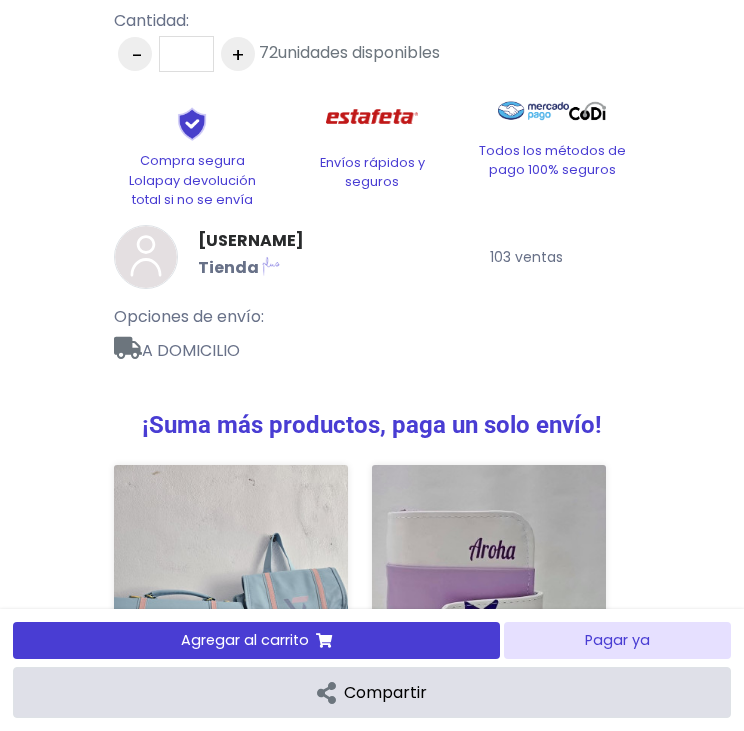 click on "Agregar al carrito" at bounding box center (245, 640) 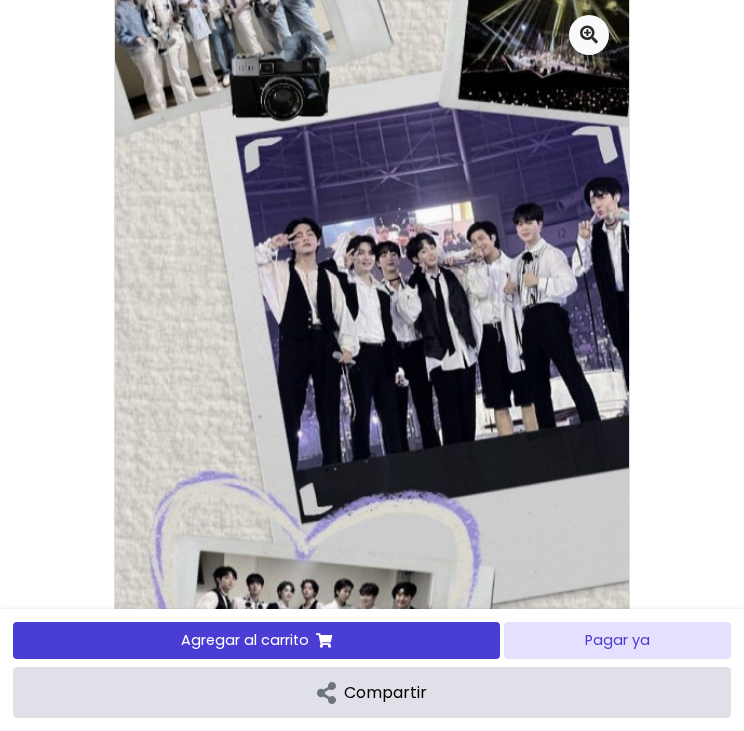 scroll, scrollTop: 0, scrollLeft: 0, axis: both 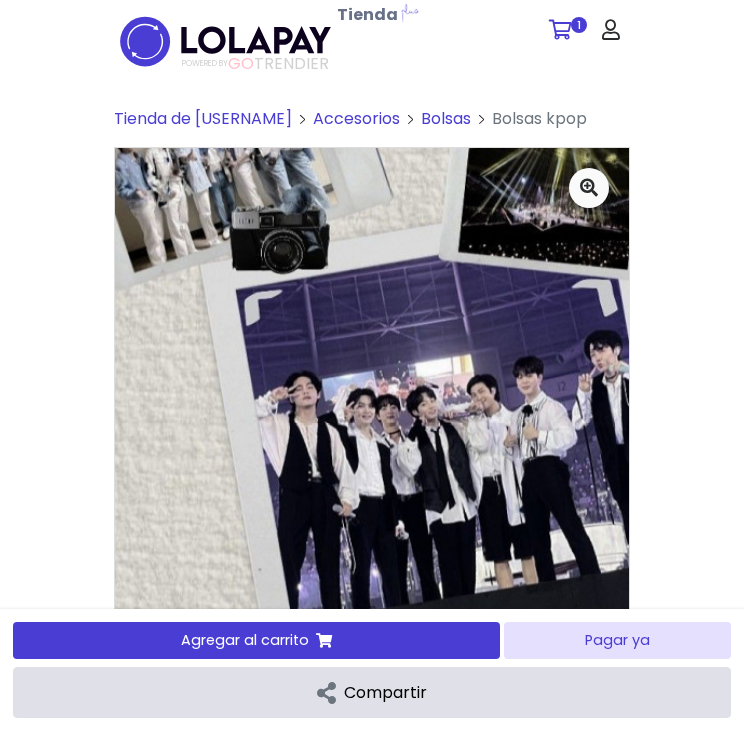 click at bounding box center [560, 30] 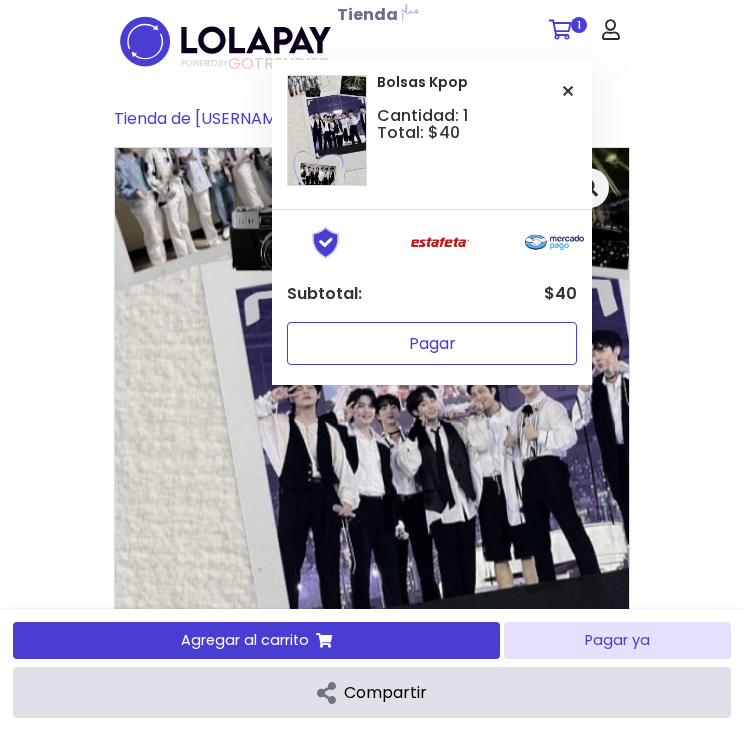 click on "Pagar" at bounding box center [432, 343] 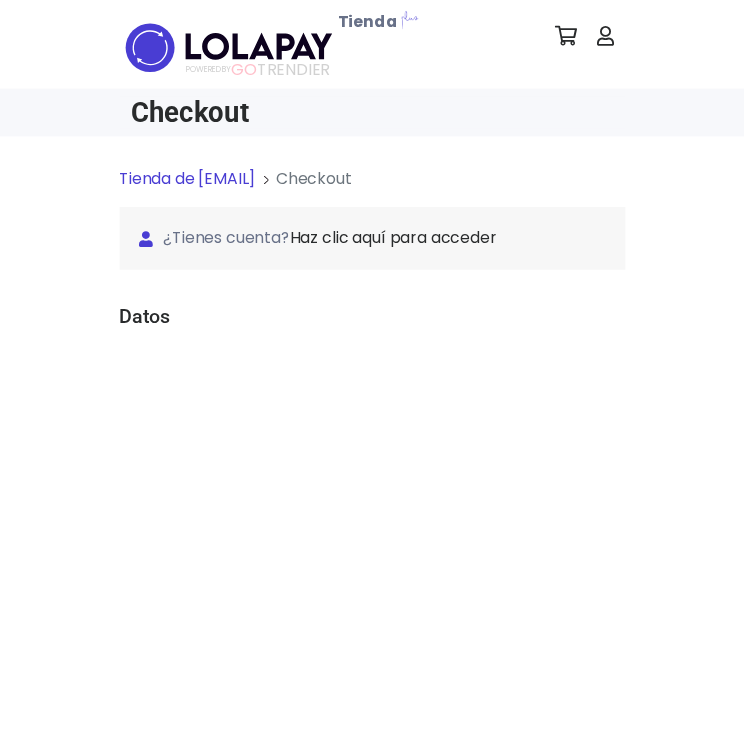 scroll, scrollTop: 0, scrollLeft: 0, axis: both 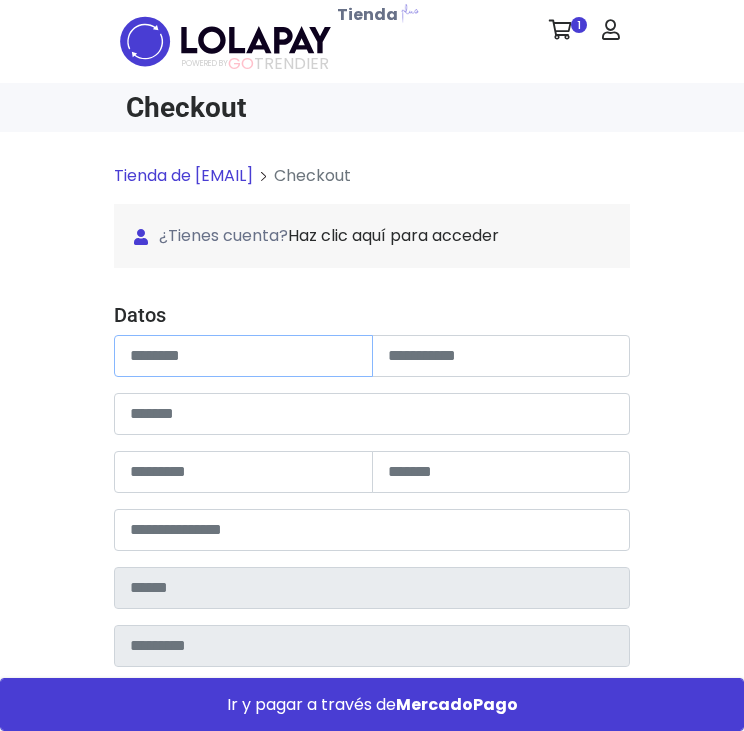 click at bounding box center [243, 356] 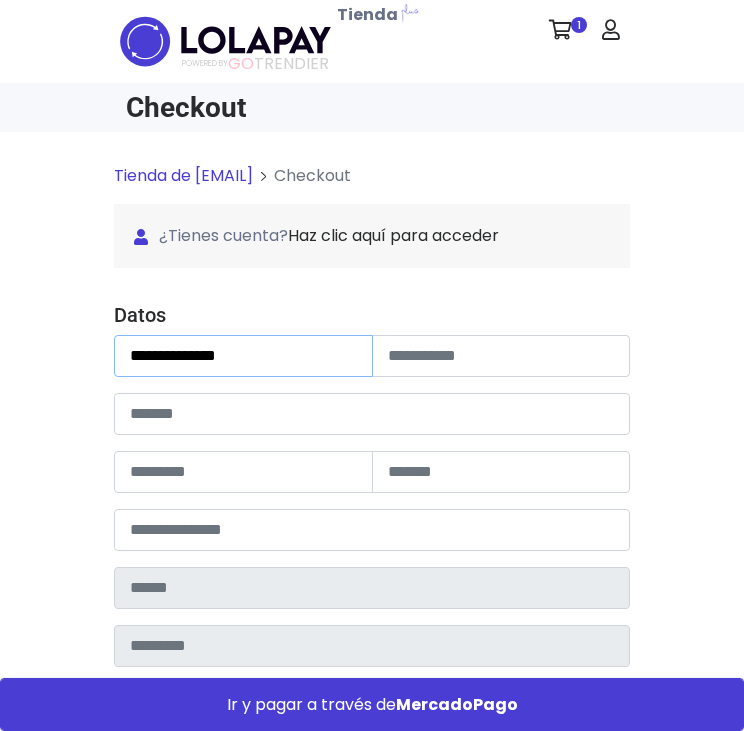 type on "**********" 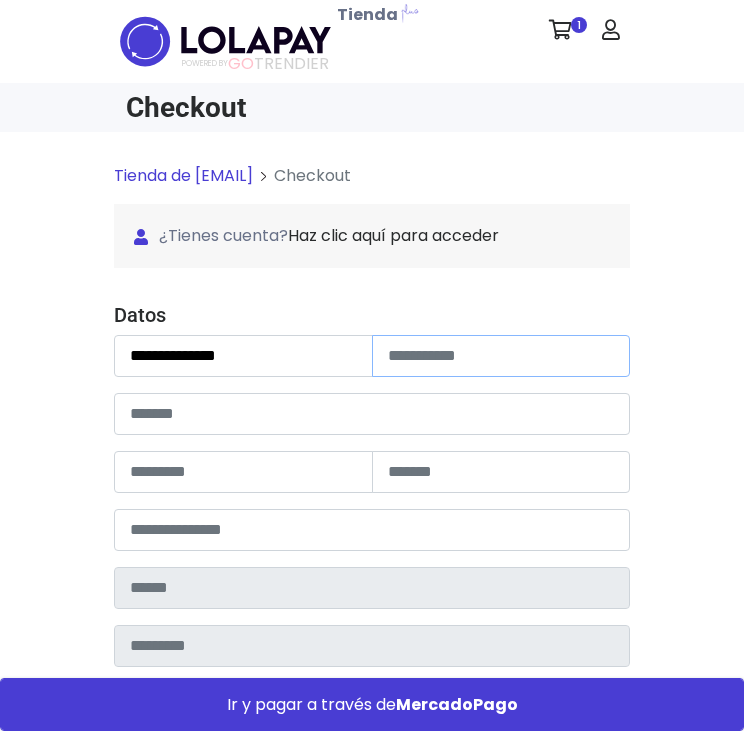 click at bounding box center (501, 356) 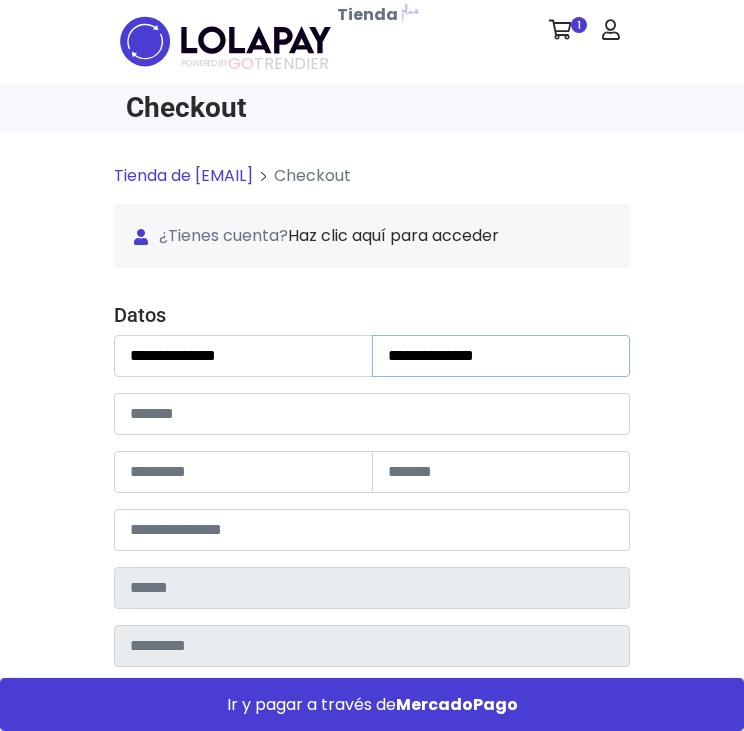 type on "**********" 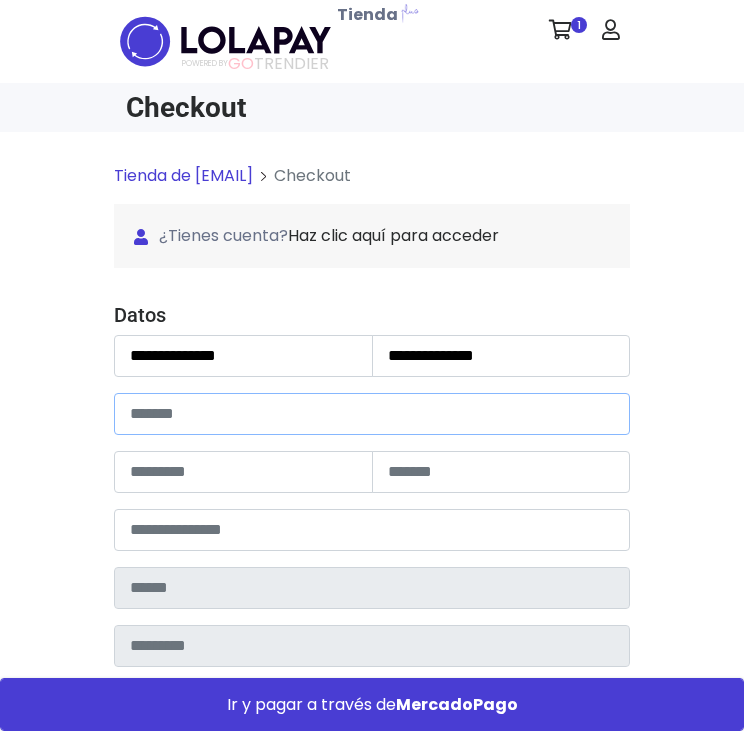 click at bounding box center [372, 414] 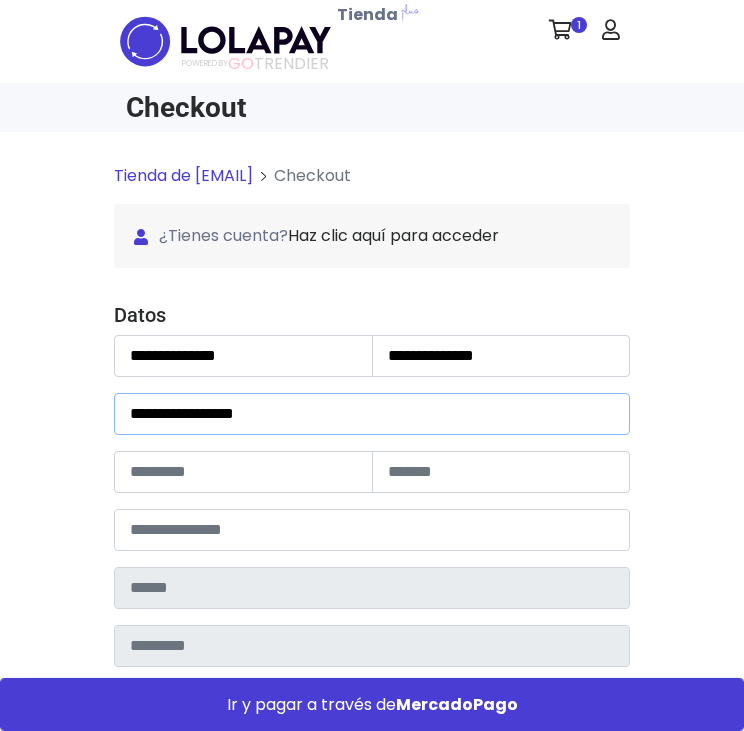 type on "**********" 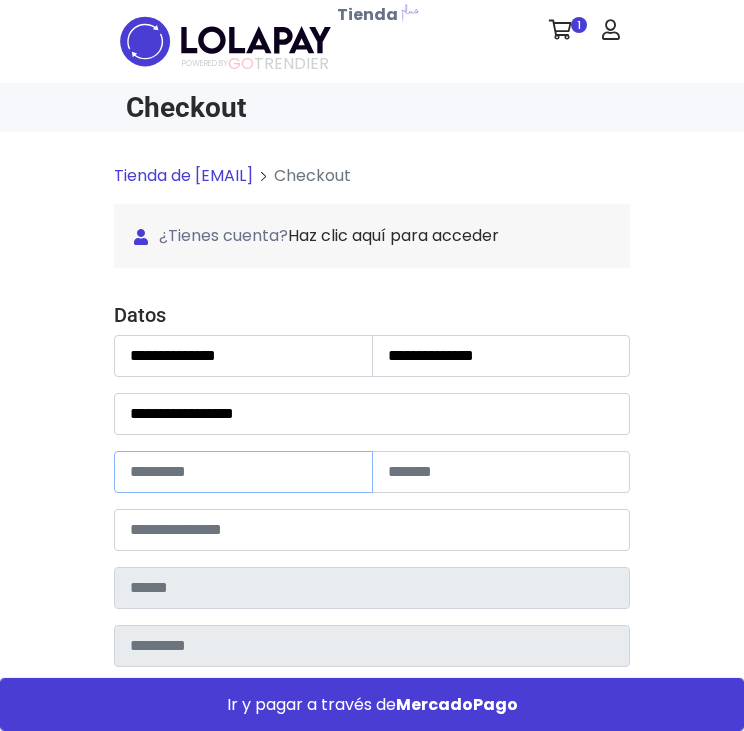 click at bounding box center [243, 472] 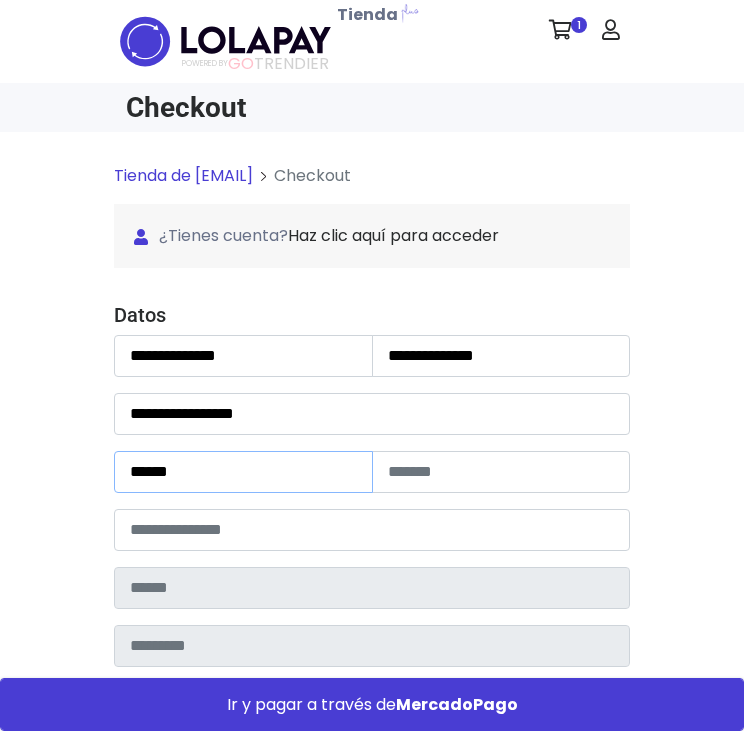 type on "******" 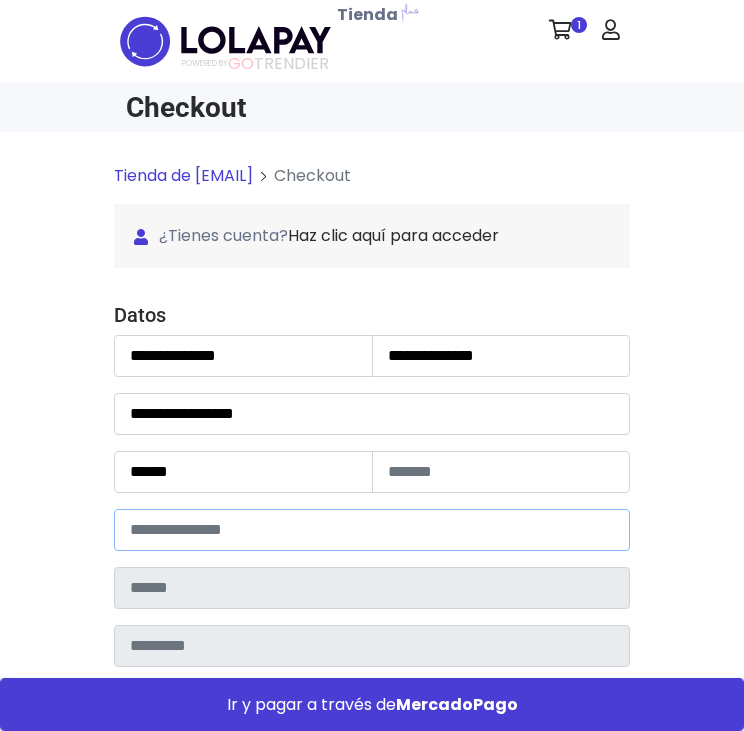 click at bounding box center (372, 530) 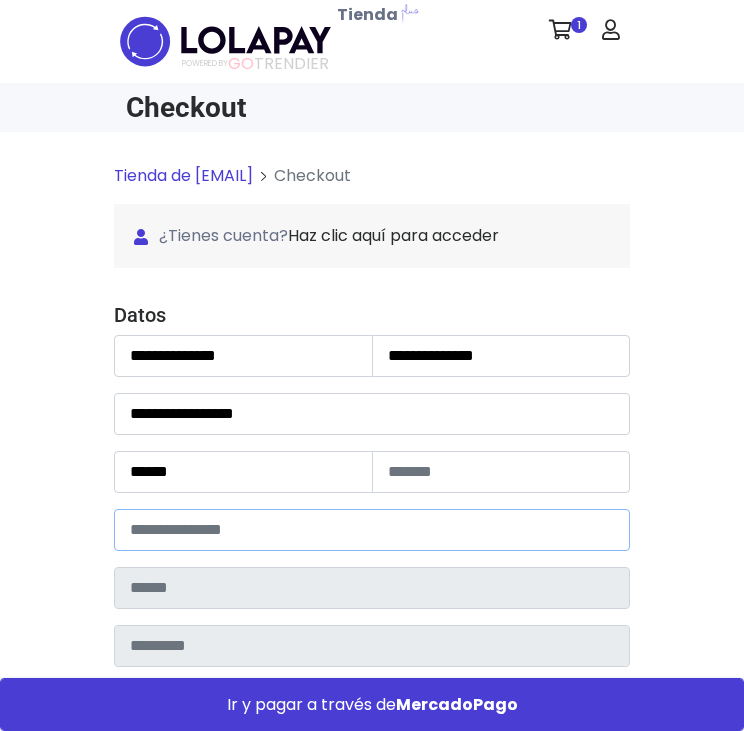 type on "*****" 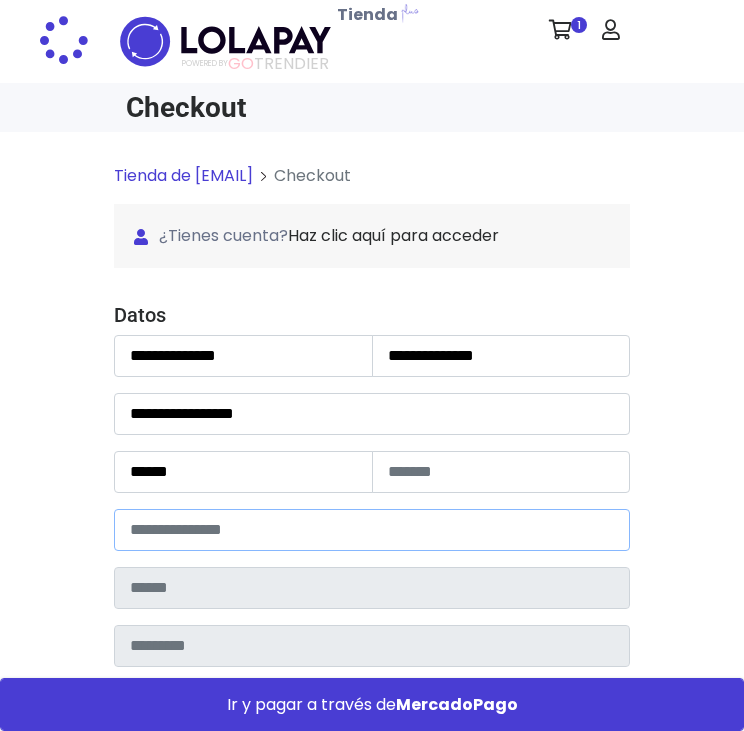type on "******" 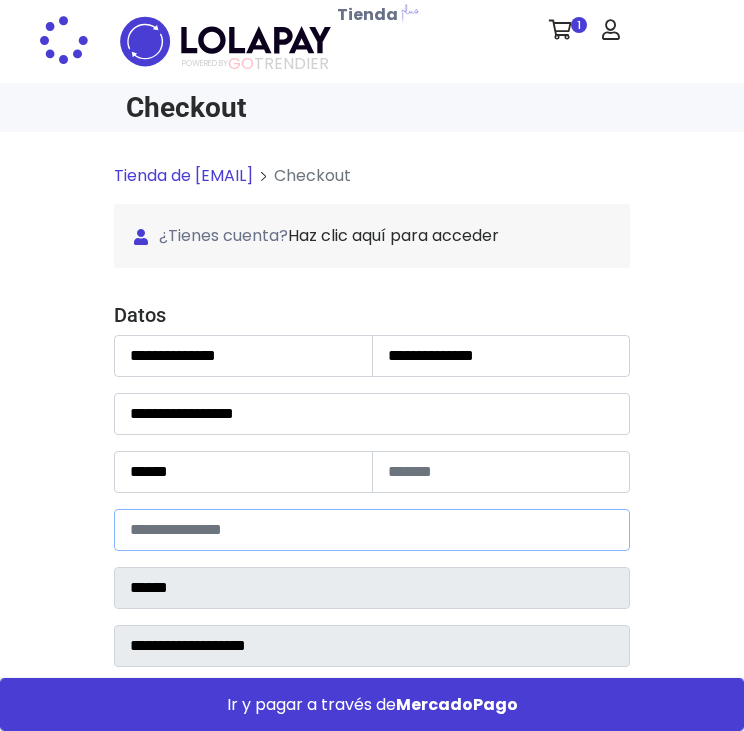 select 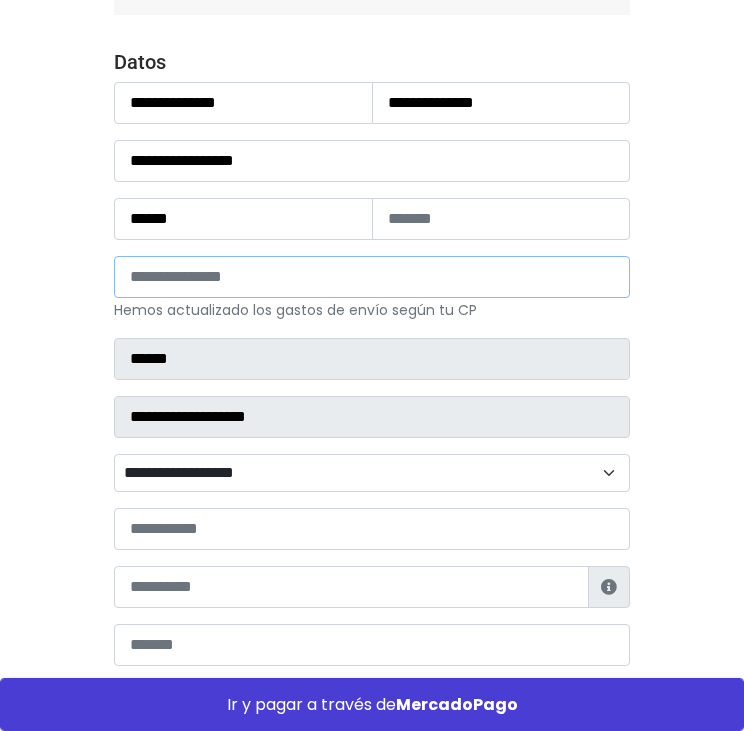 scroll, scrollTop: 300, scrollLeft: 0, axis: vertical 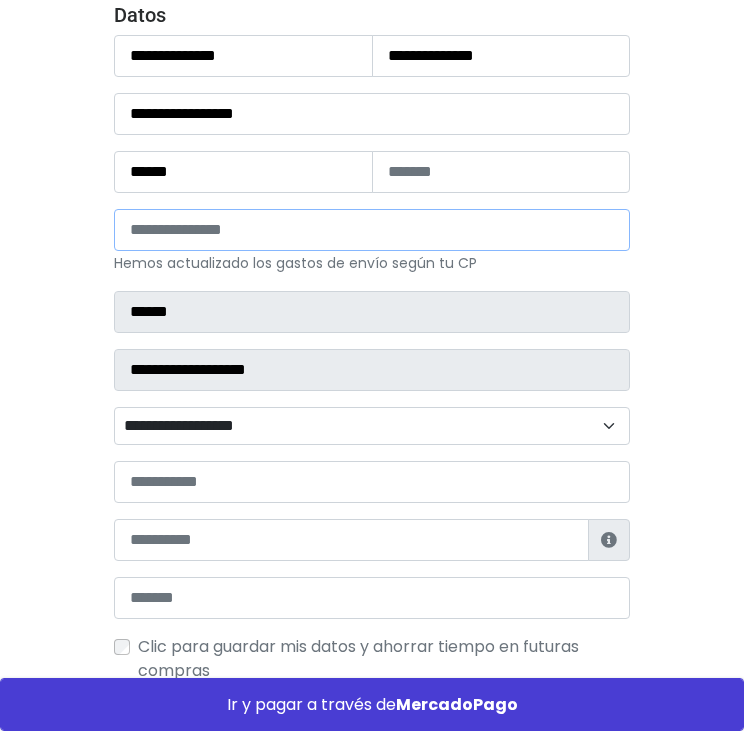 type on "*****" 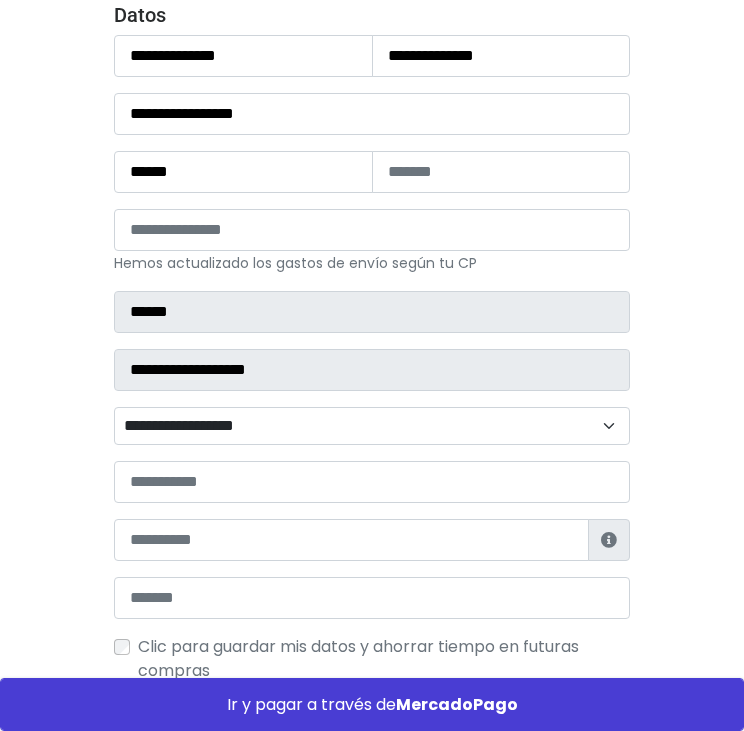click on "**********" at bounding box center [372, 426] 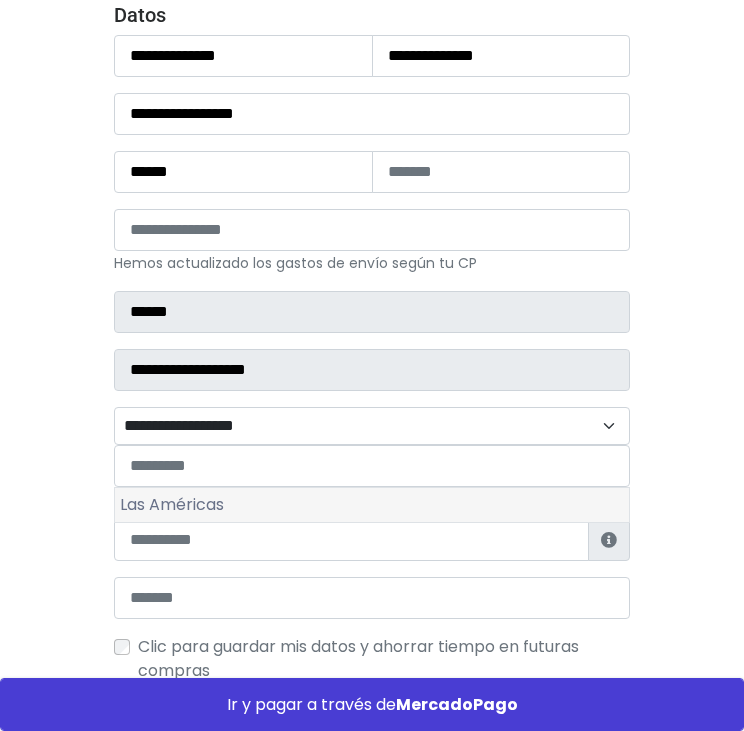 click on "Las Américas" at bounding box center (372, 505) 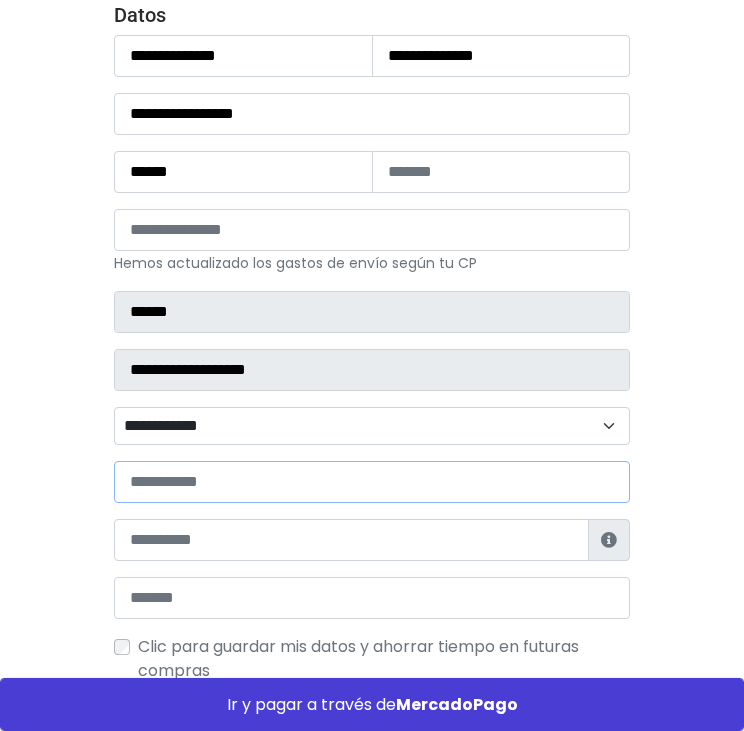 click at bounding box center (372, 482) 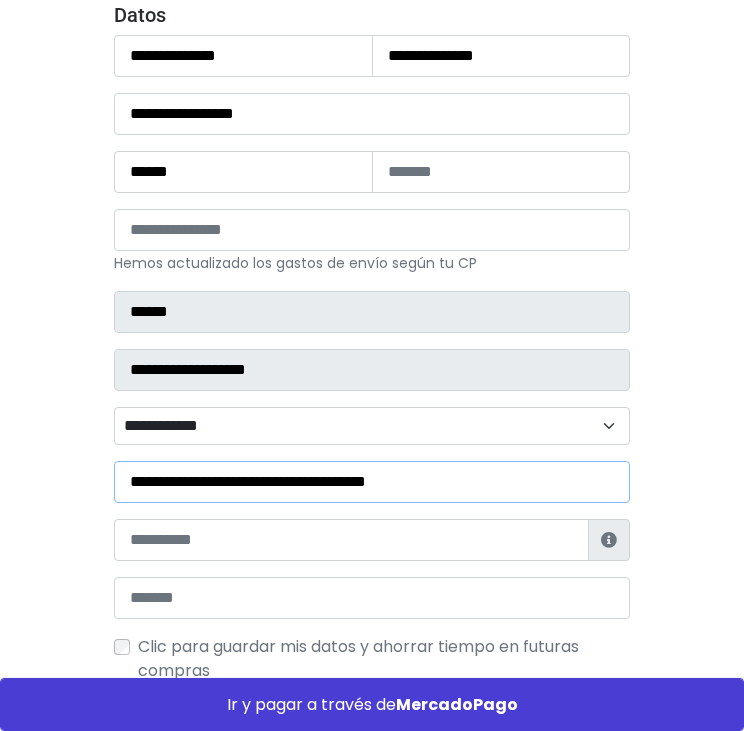 click on "**********" at bounding box center [372, 482] 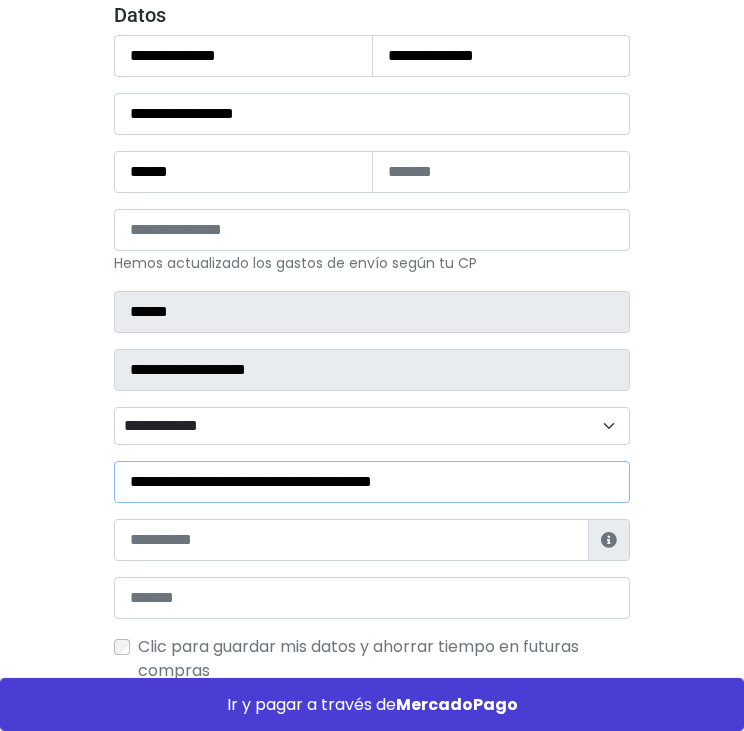 type on "**********" 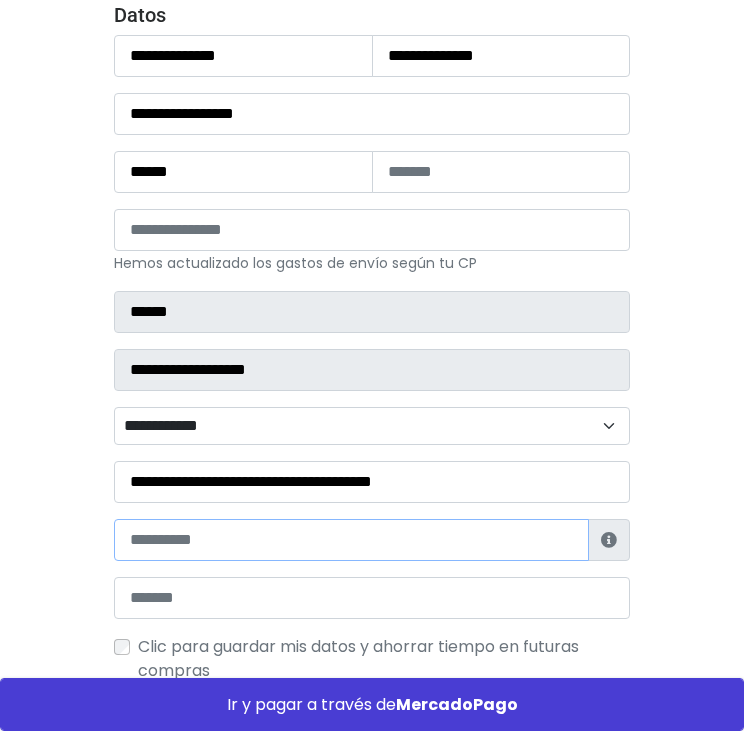 click at bounding box center (351, 540) 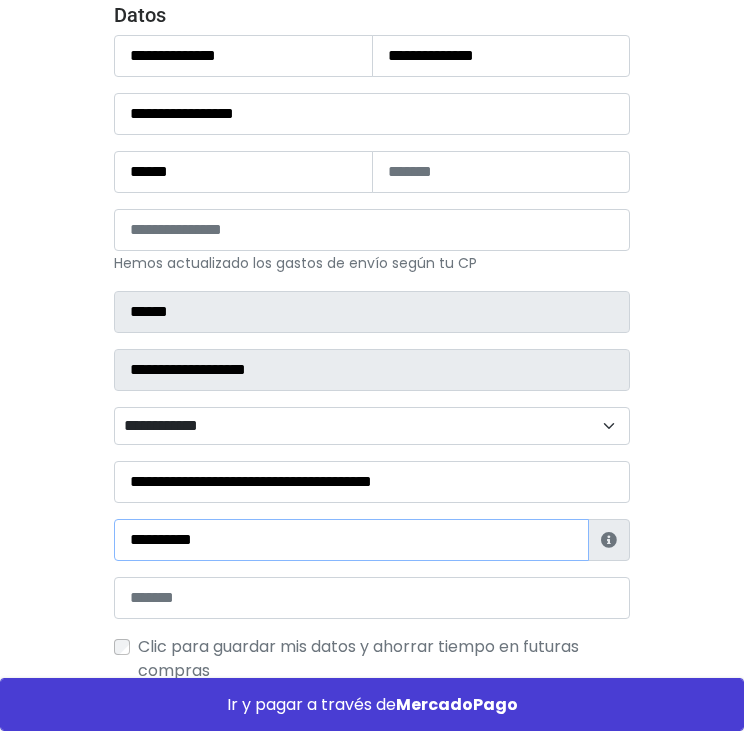 type on "**********" 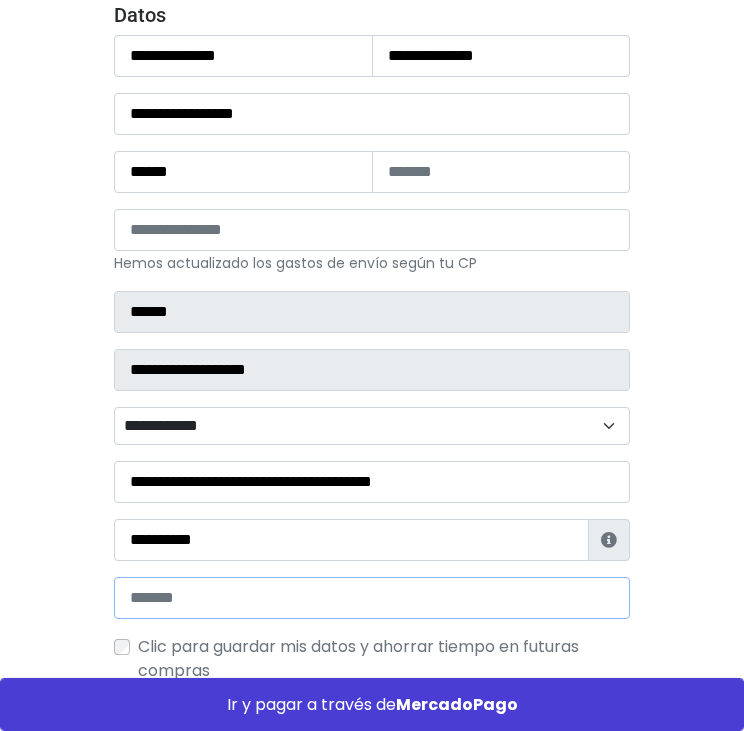 click at bounding box center [372, 598] 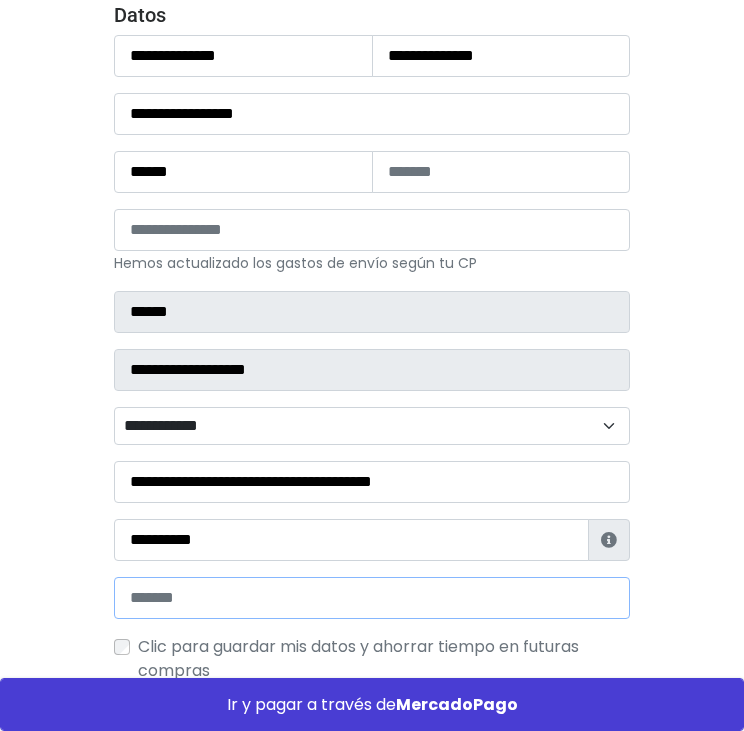 type on "**********" 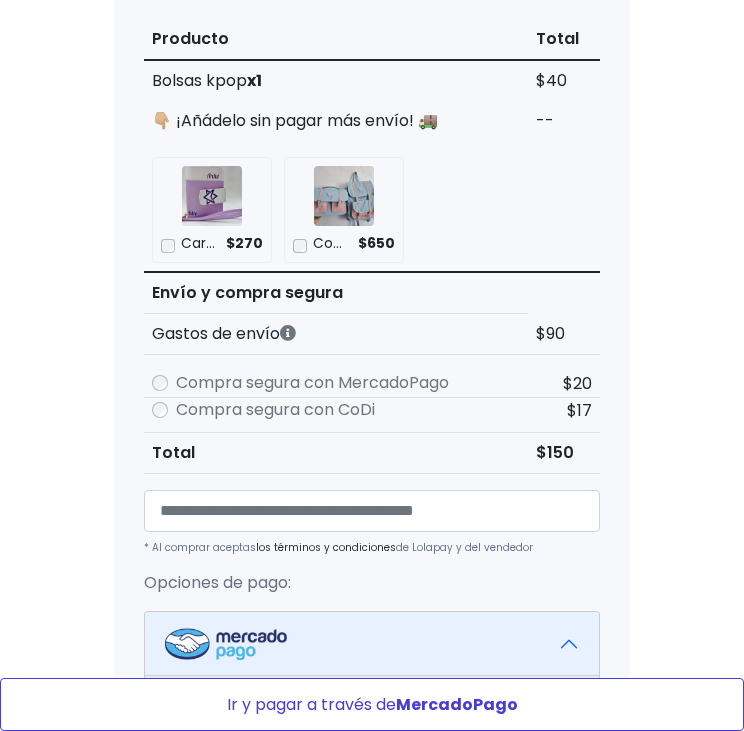 scroll, scrollTop: 1500, scrollLeft: 0, axis: vertical 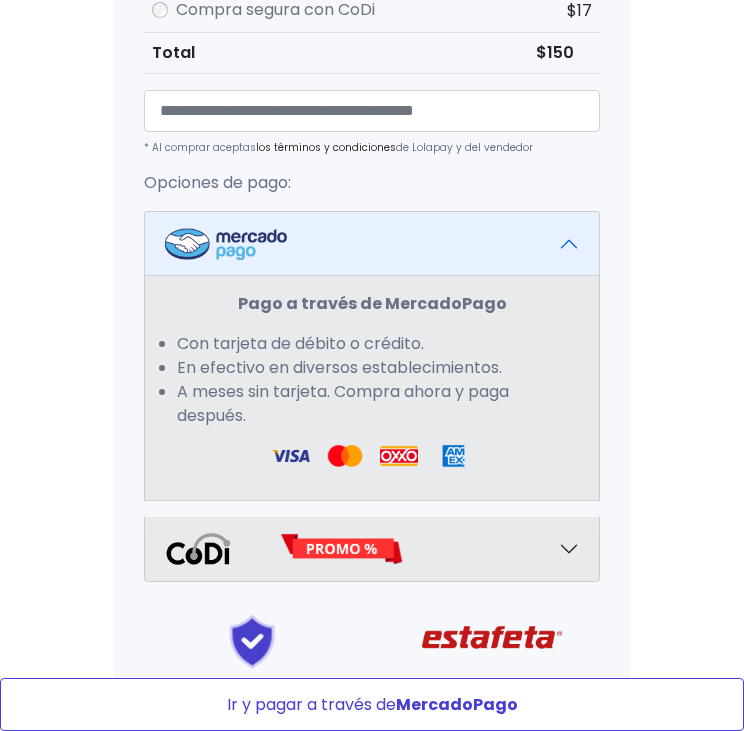click on "Ir y pagar a través de  MercadoPago" at bounding box center [372, 704] 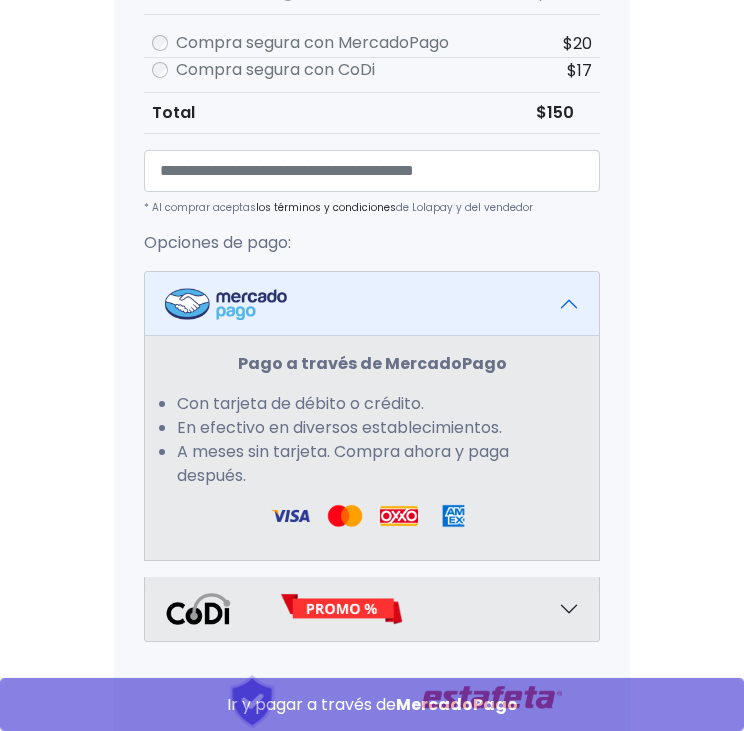 scroll, scrollTop: 1350, scrollLeft: 0, axis: vertical 